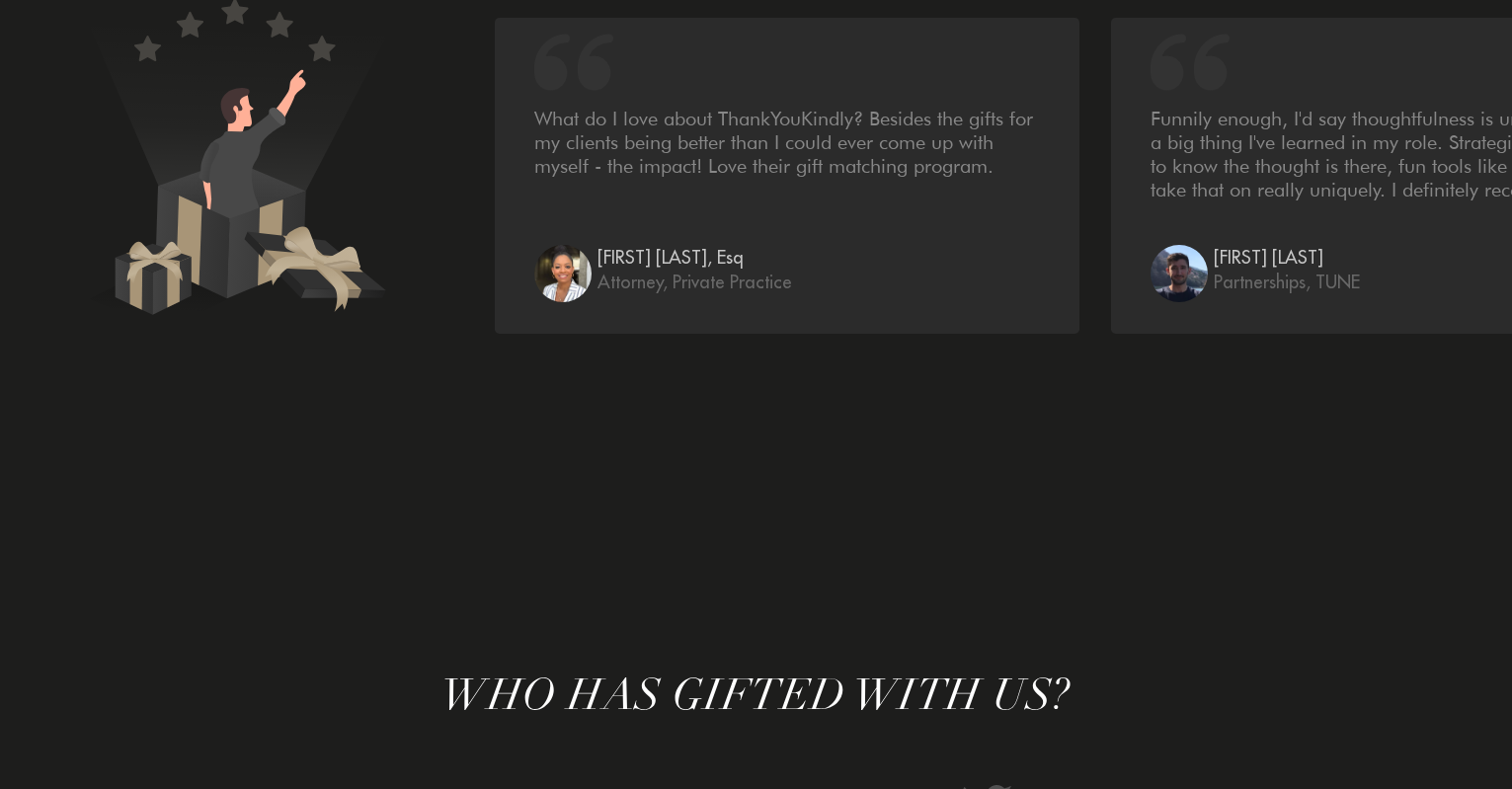 scroll, scrollTop: 4571, scrollLeft: 0, axis: vertical 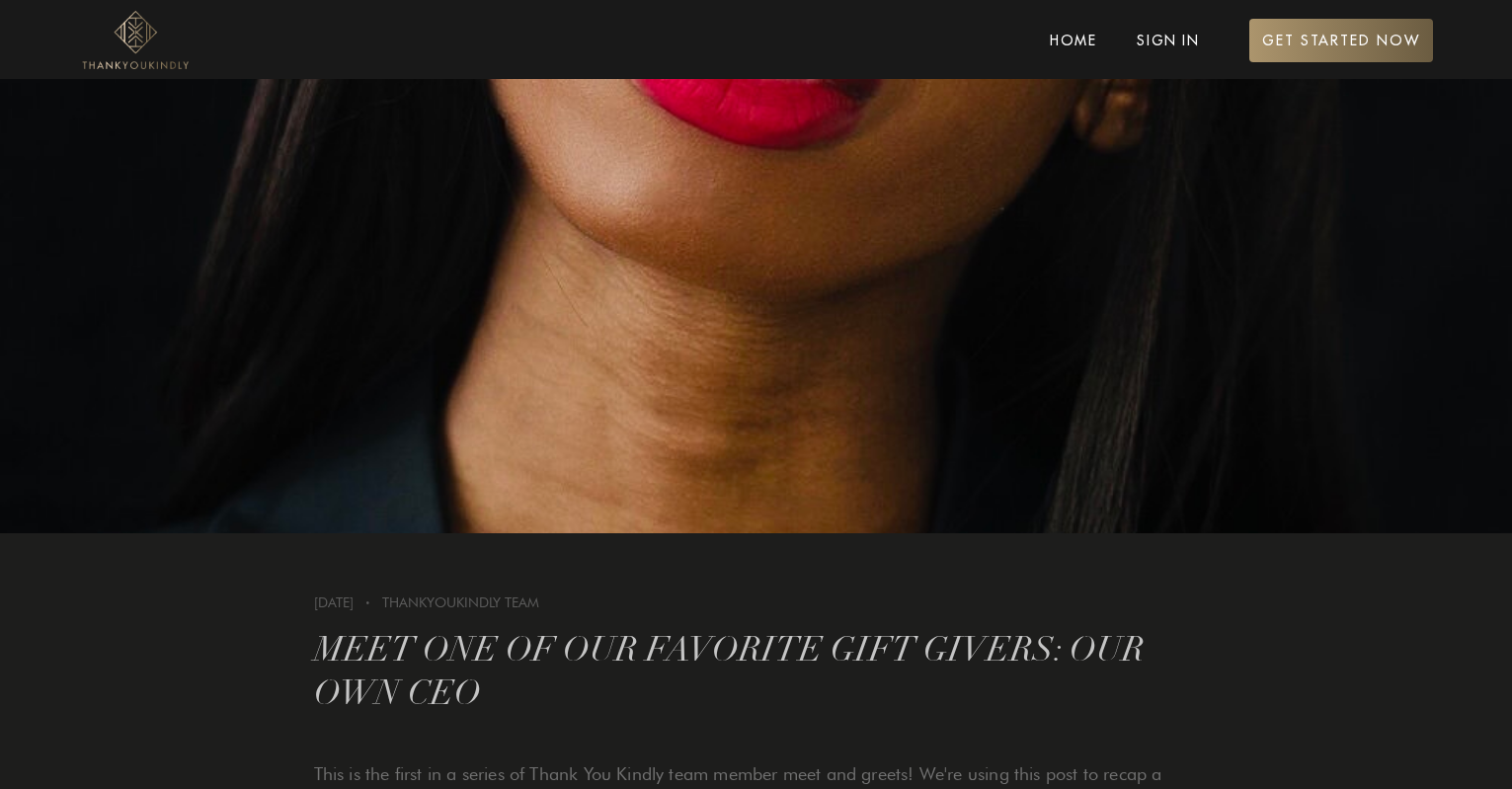 click at bounding box center [756, 306] 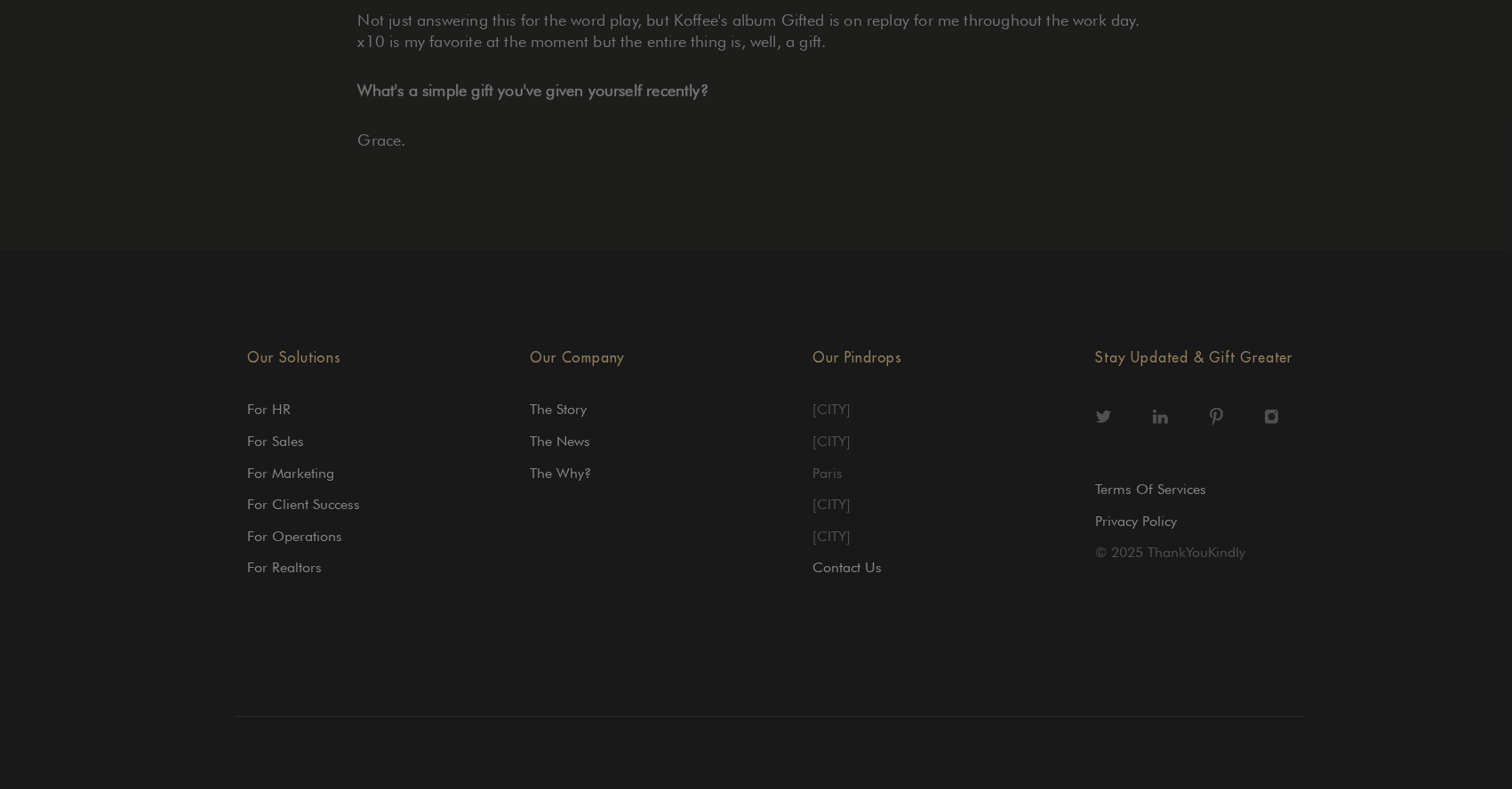 scroll, scrollTop: 1690, scrollLeft: 0, axis: vertical 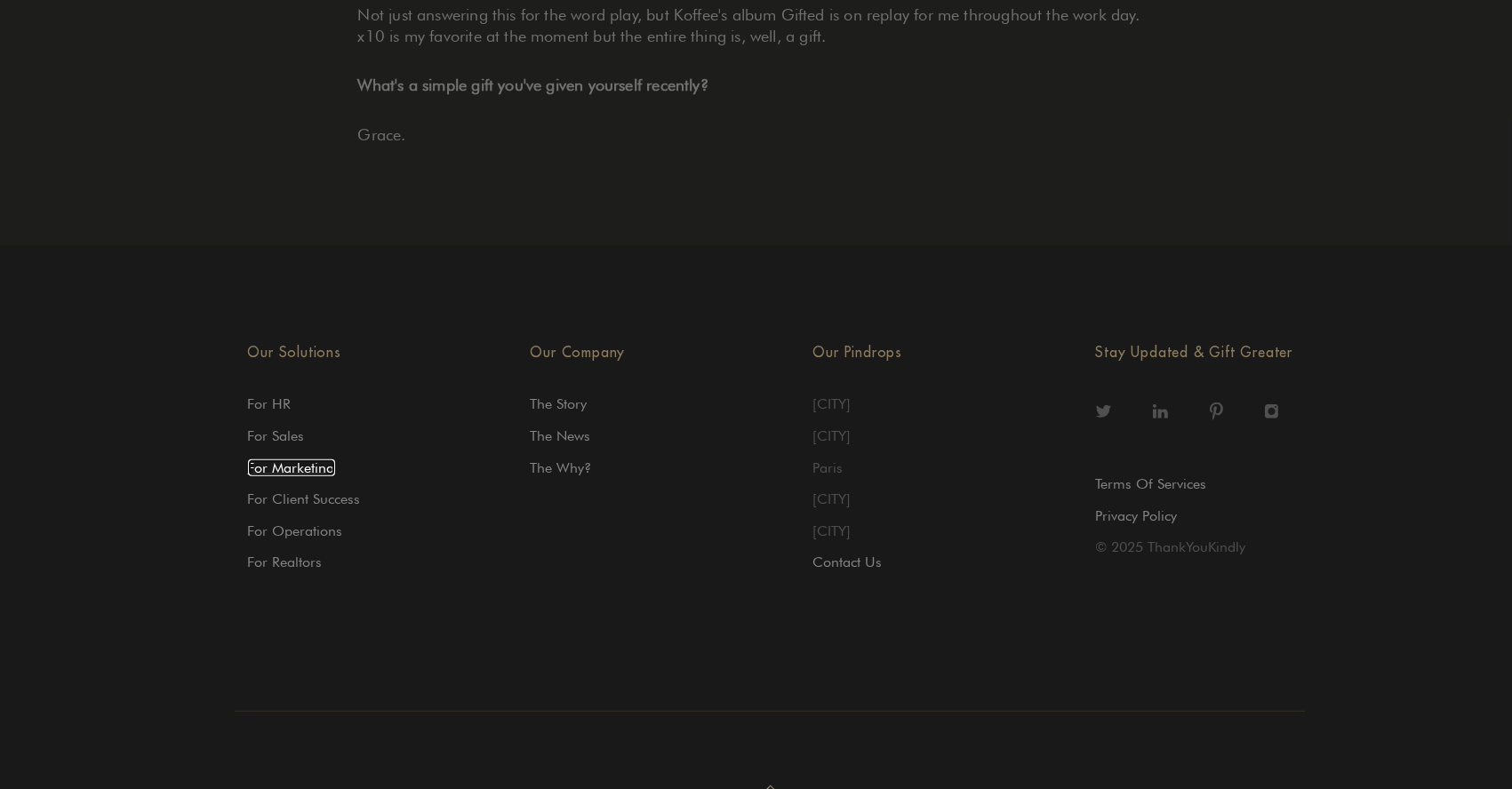 click on "For Marketing" at bounding box center (269, 403) 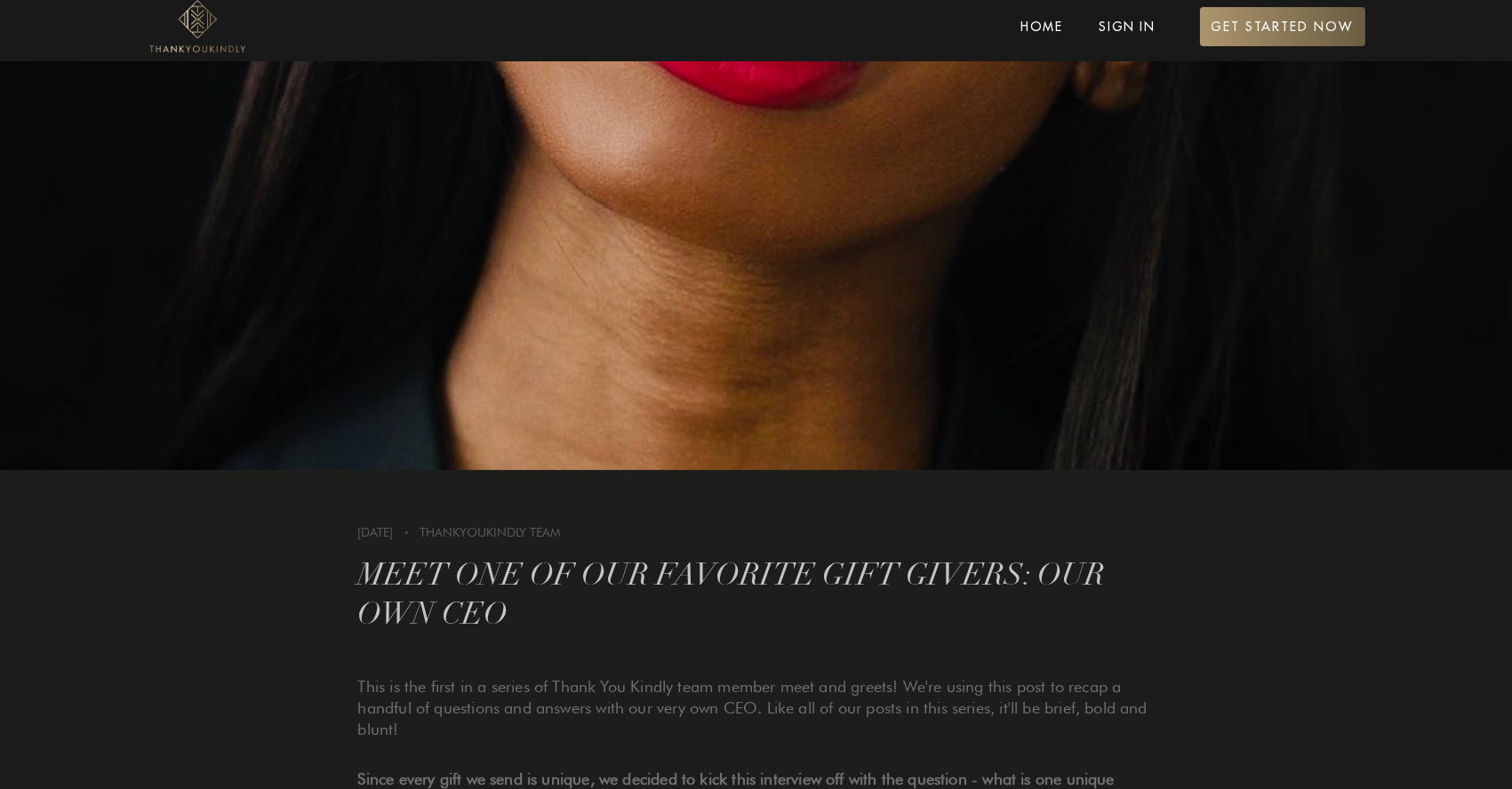 scroll, scrollTop: 0, scrollLeft: 0, axis: both 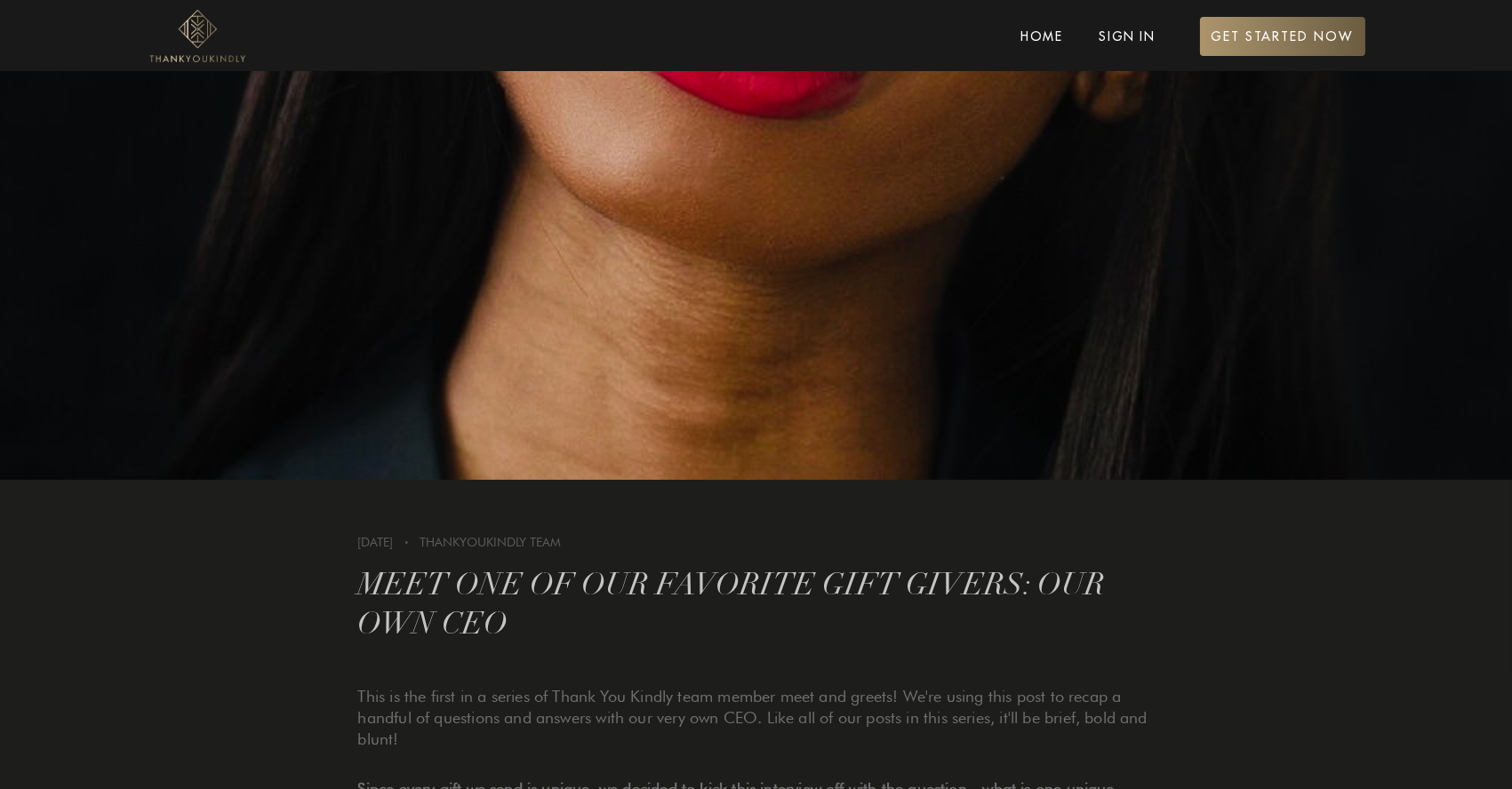 click on "ThankYouKindly Team" at bounding box center [490, 542] 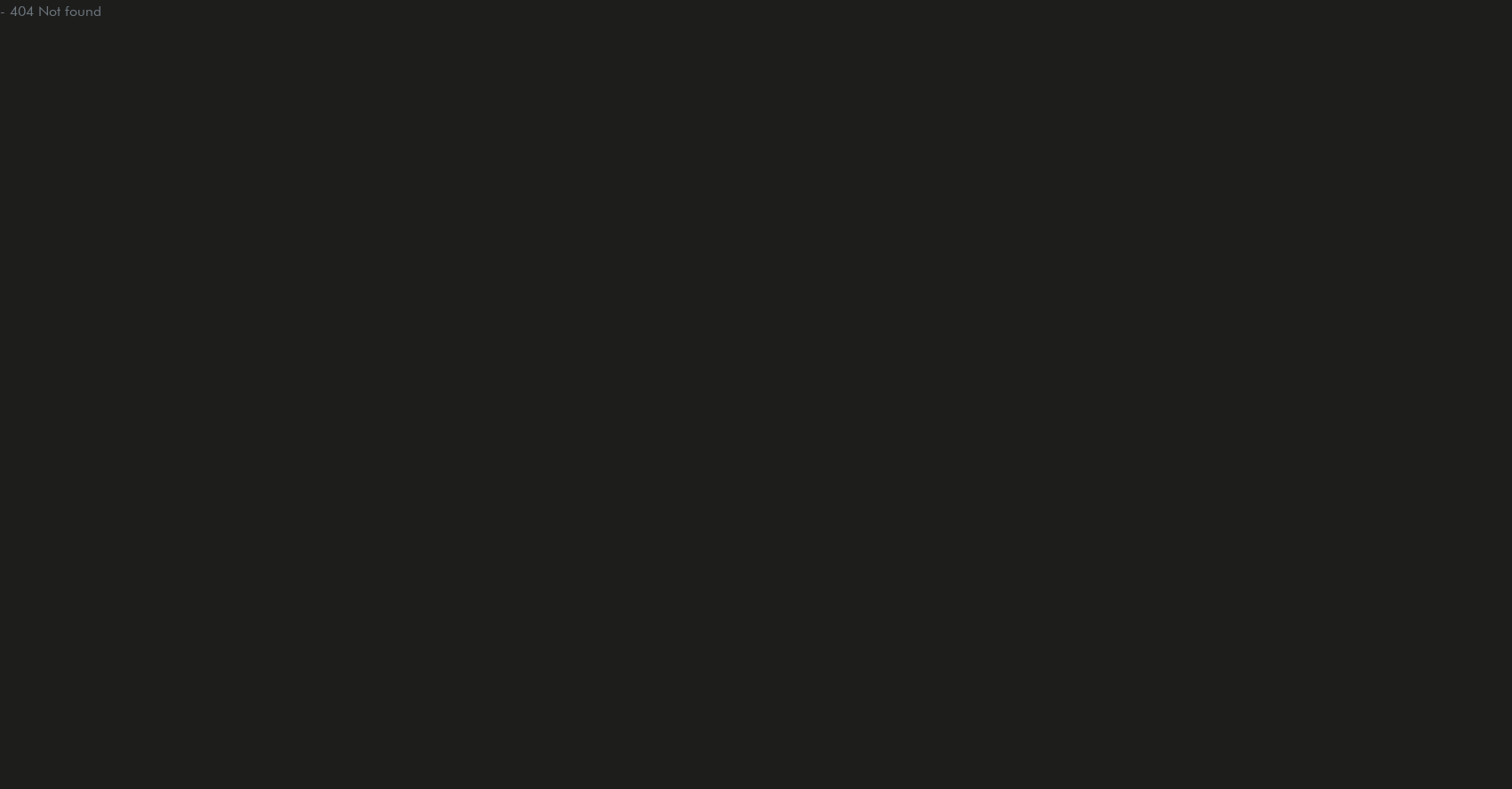 scroll, scrollTop: 0, scrollLeft: 0, axis: both 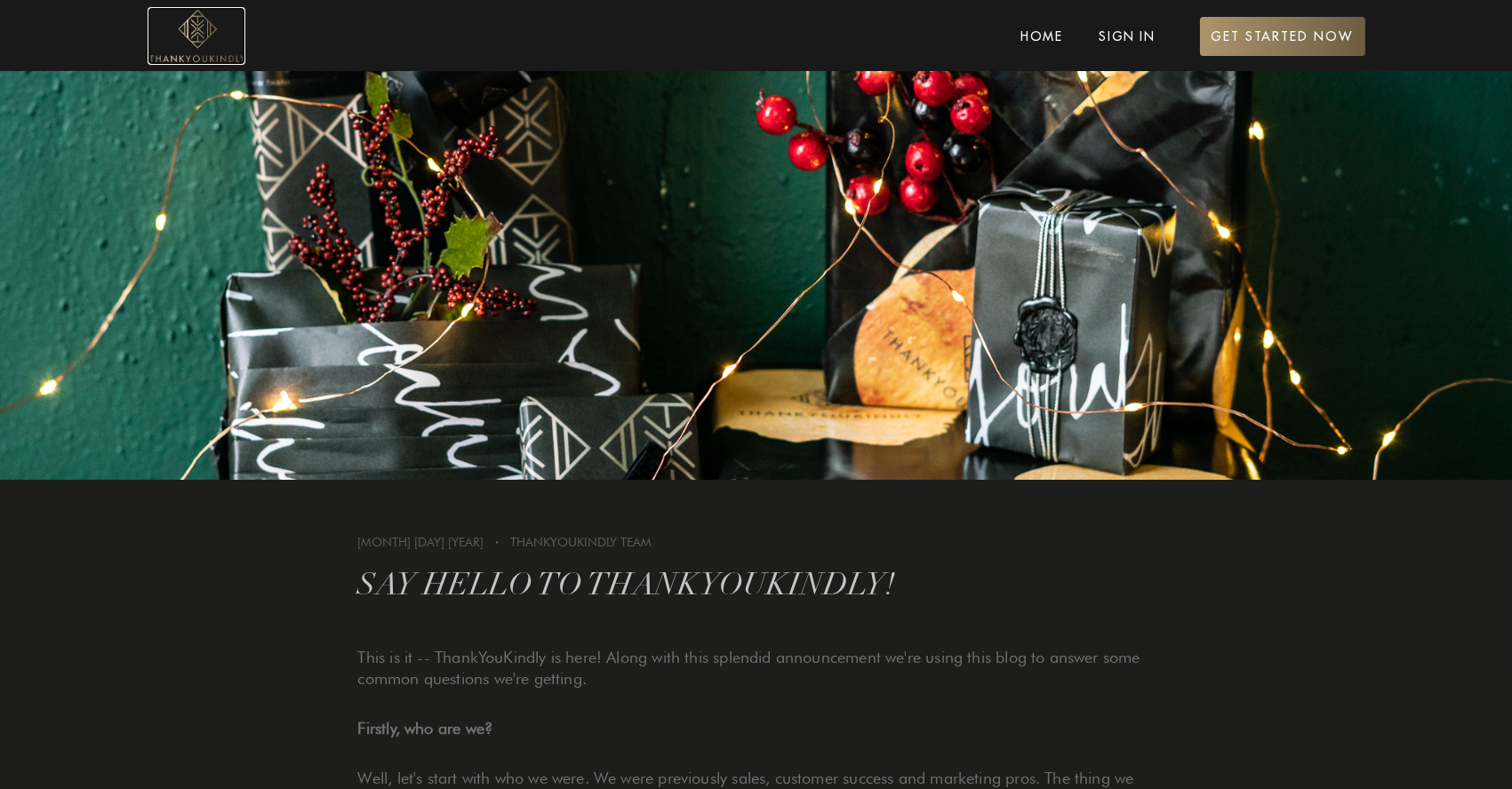 click at bounding box center (196, 36) 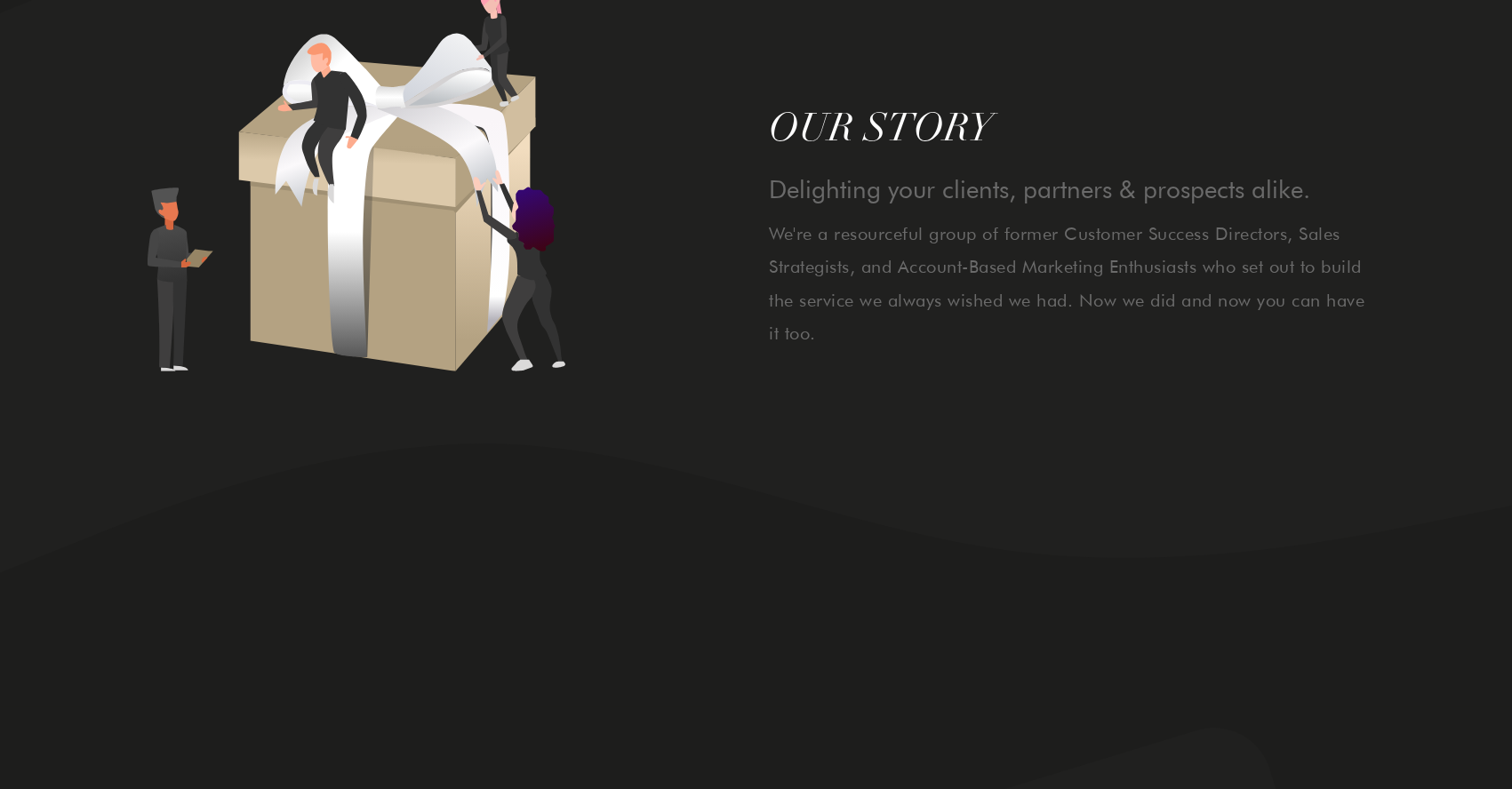 scroll, scrollTop: 2020, scrollLeft: 0, axis: vertical 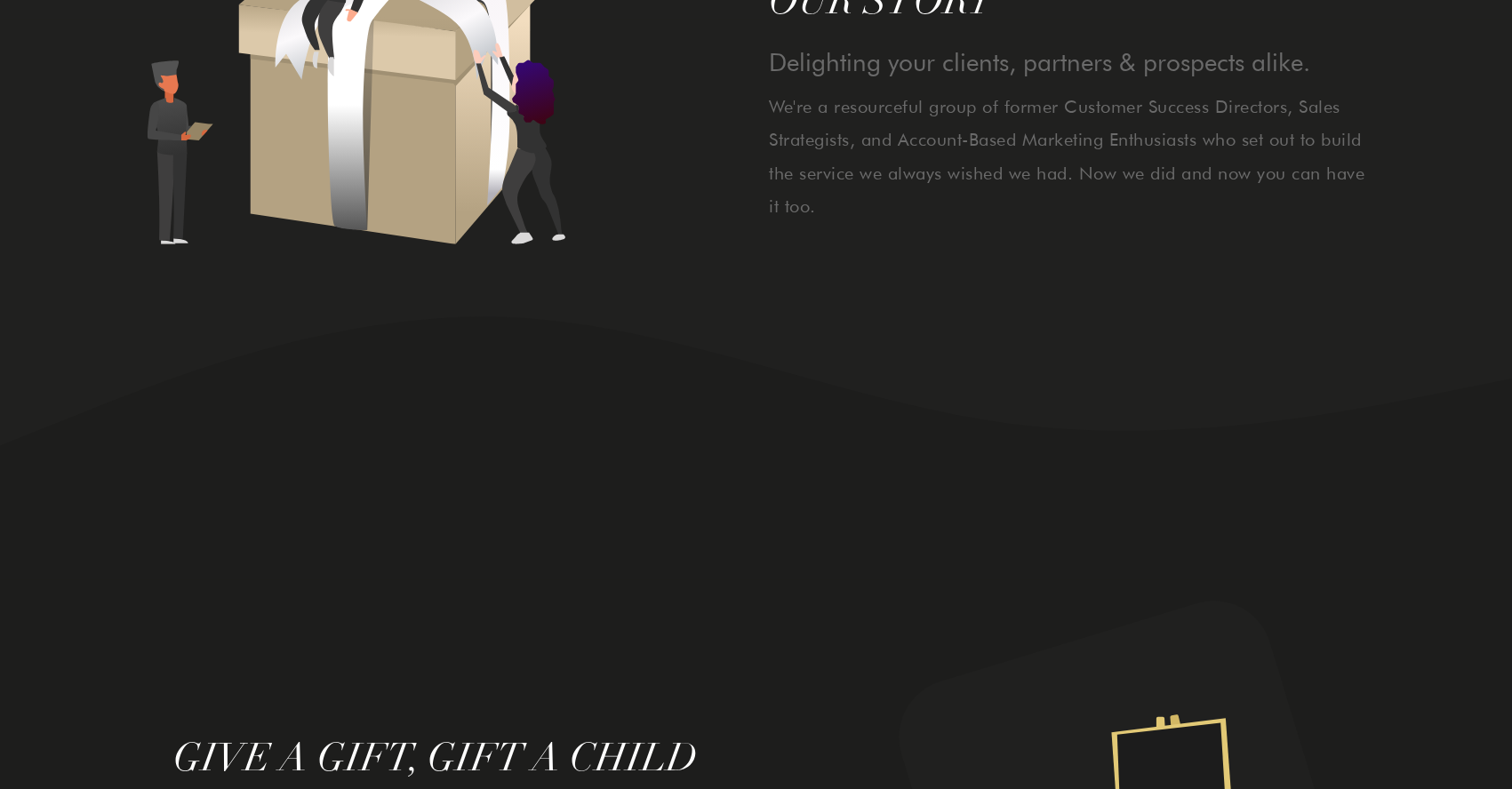 click at bounding box center (756, 412) 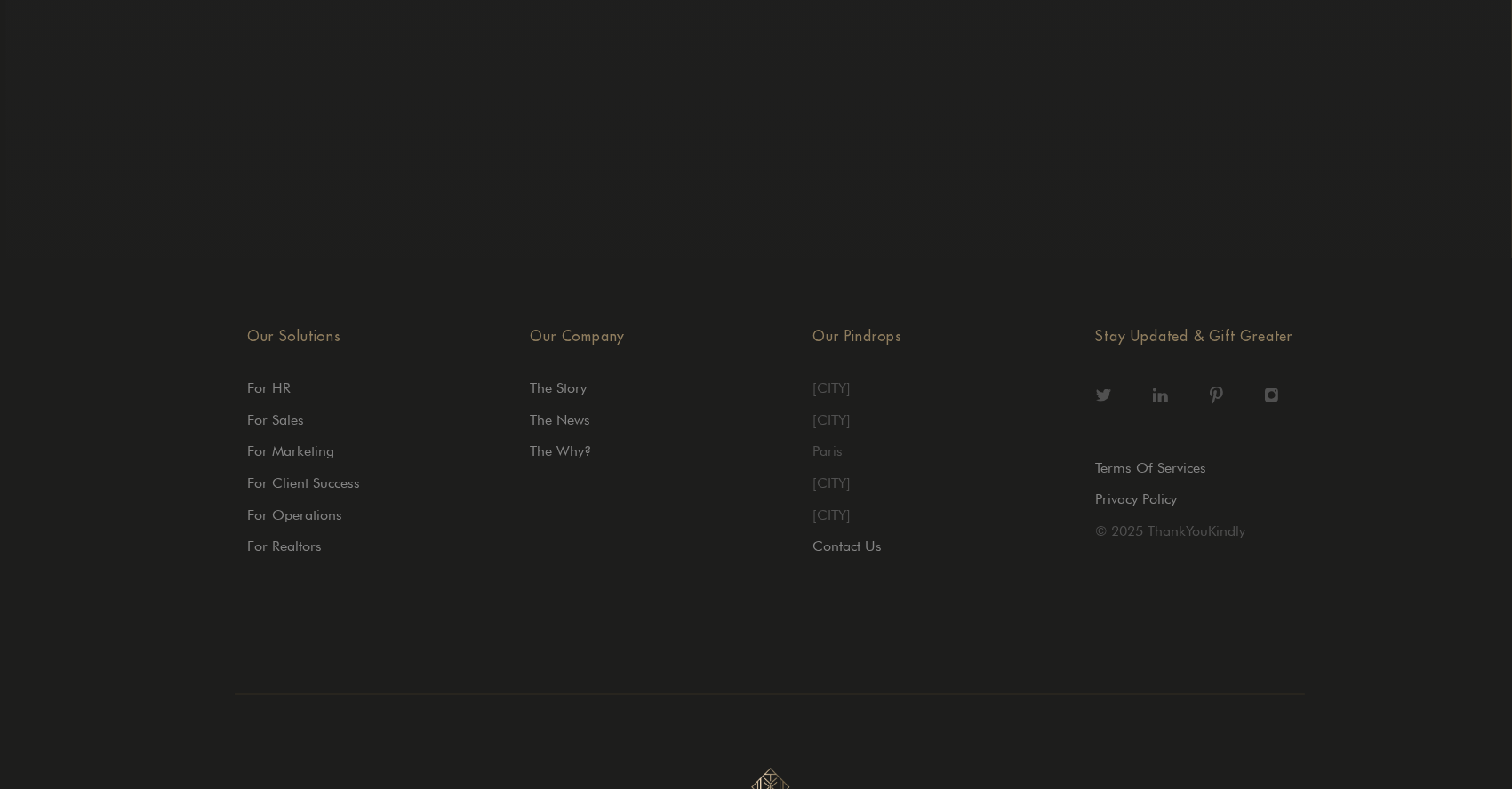 scroll, scrollTop: 5949, scrollLeft: 0, axis: vertical 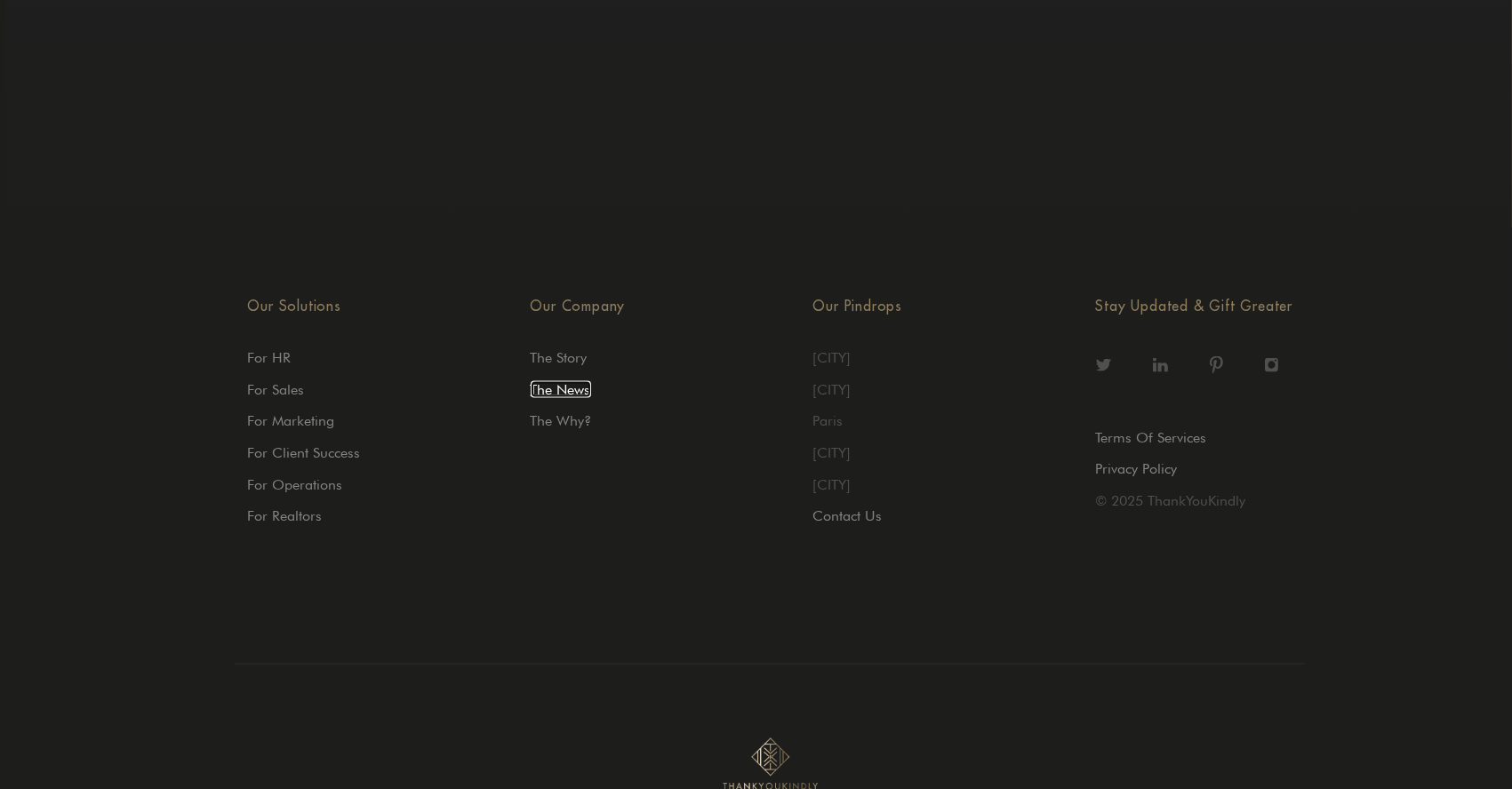 click on "The News" at bounding box center (561, 389) 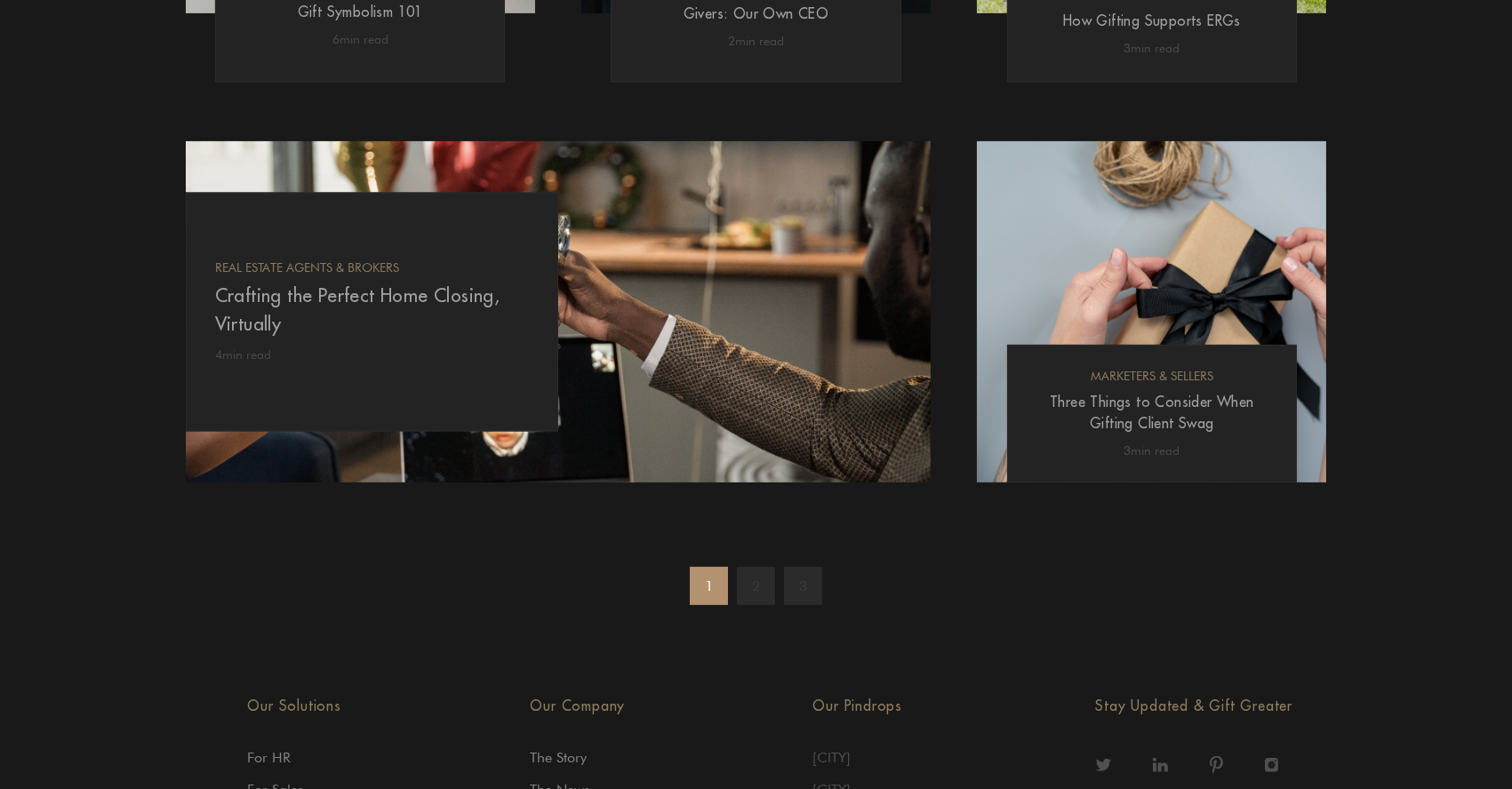 scroll, scrollTop: 1411, scrollLeft: 0, axis: vertical 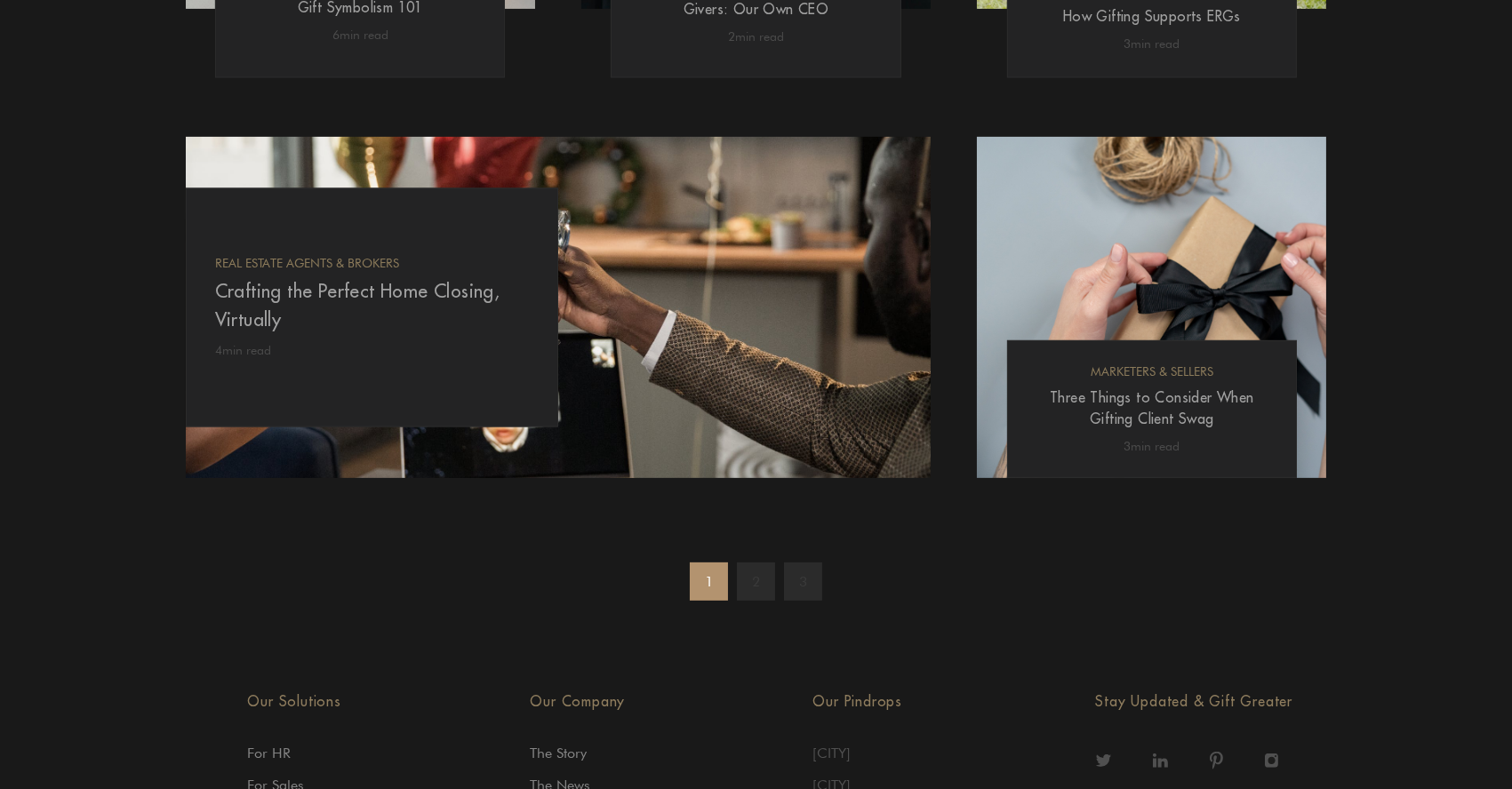 click on "2" at bounding box center [756, 581] 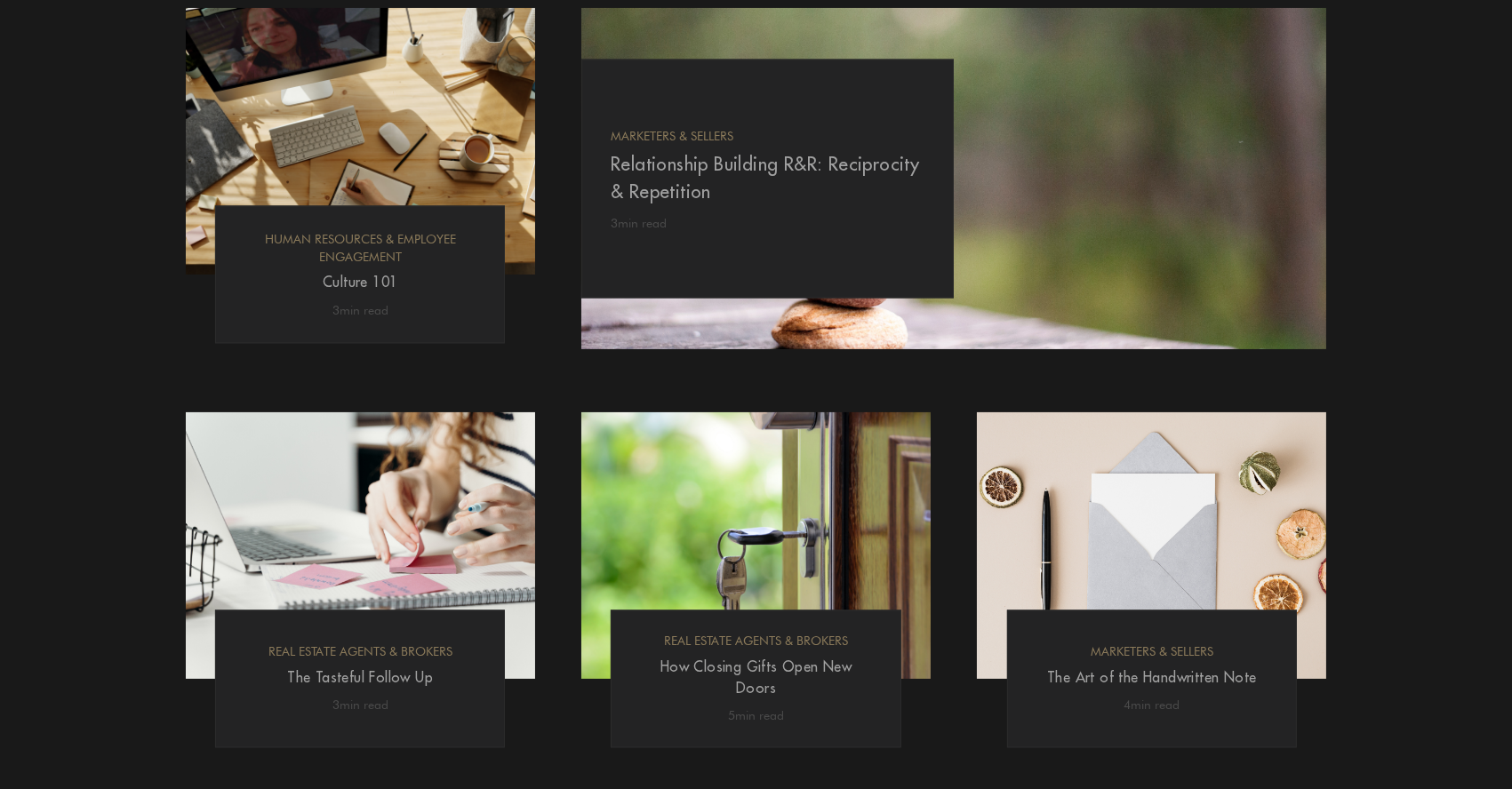 scroll, scrollTop: 742, scrollLeft: 0, axis: vertical 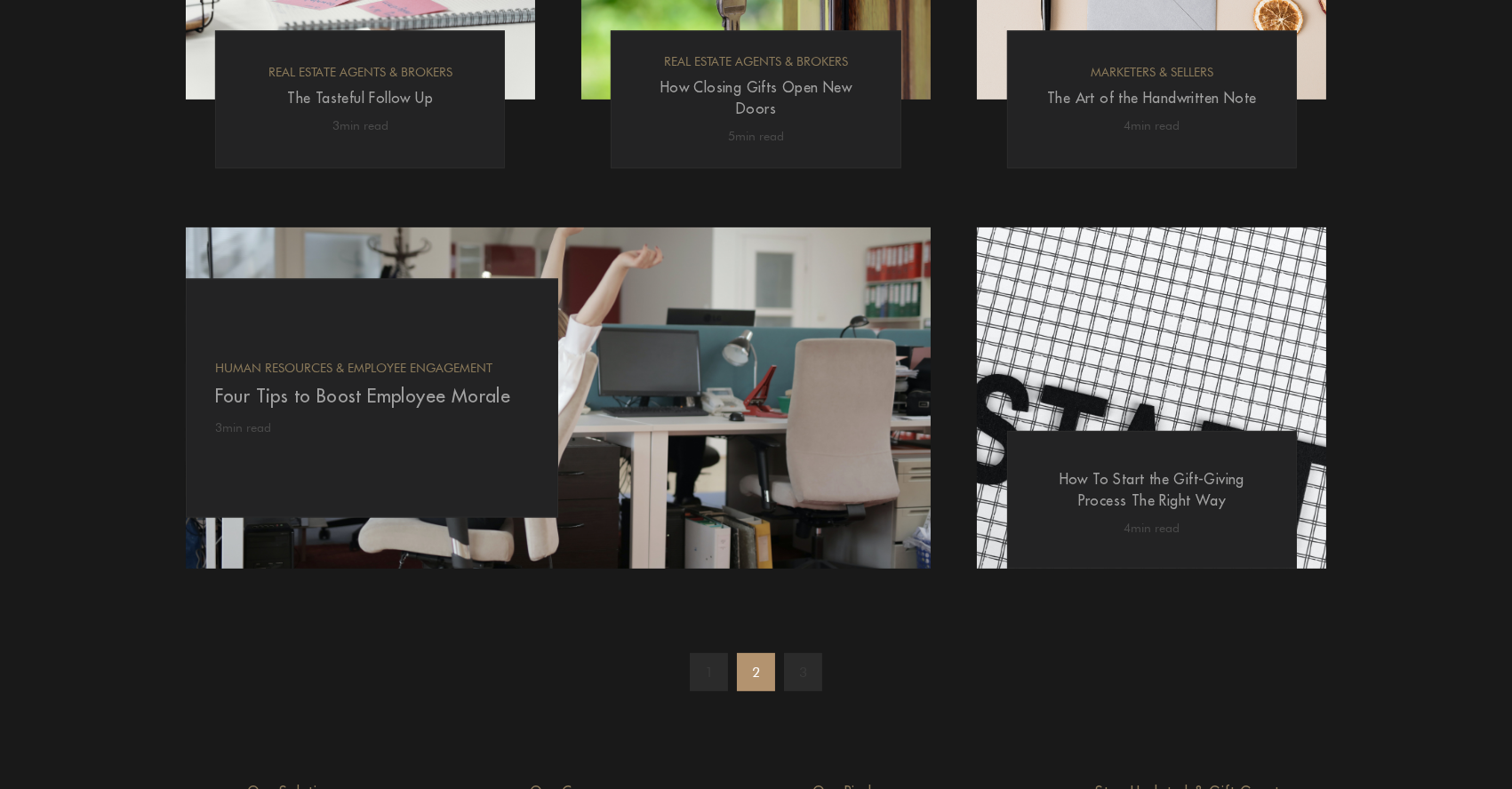 click on "3" at bounding box center [803, 672] 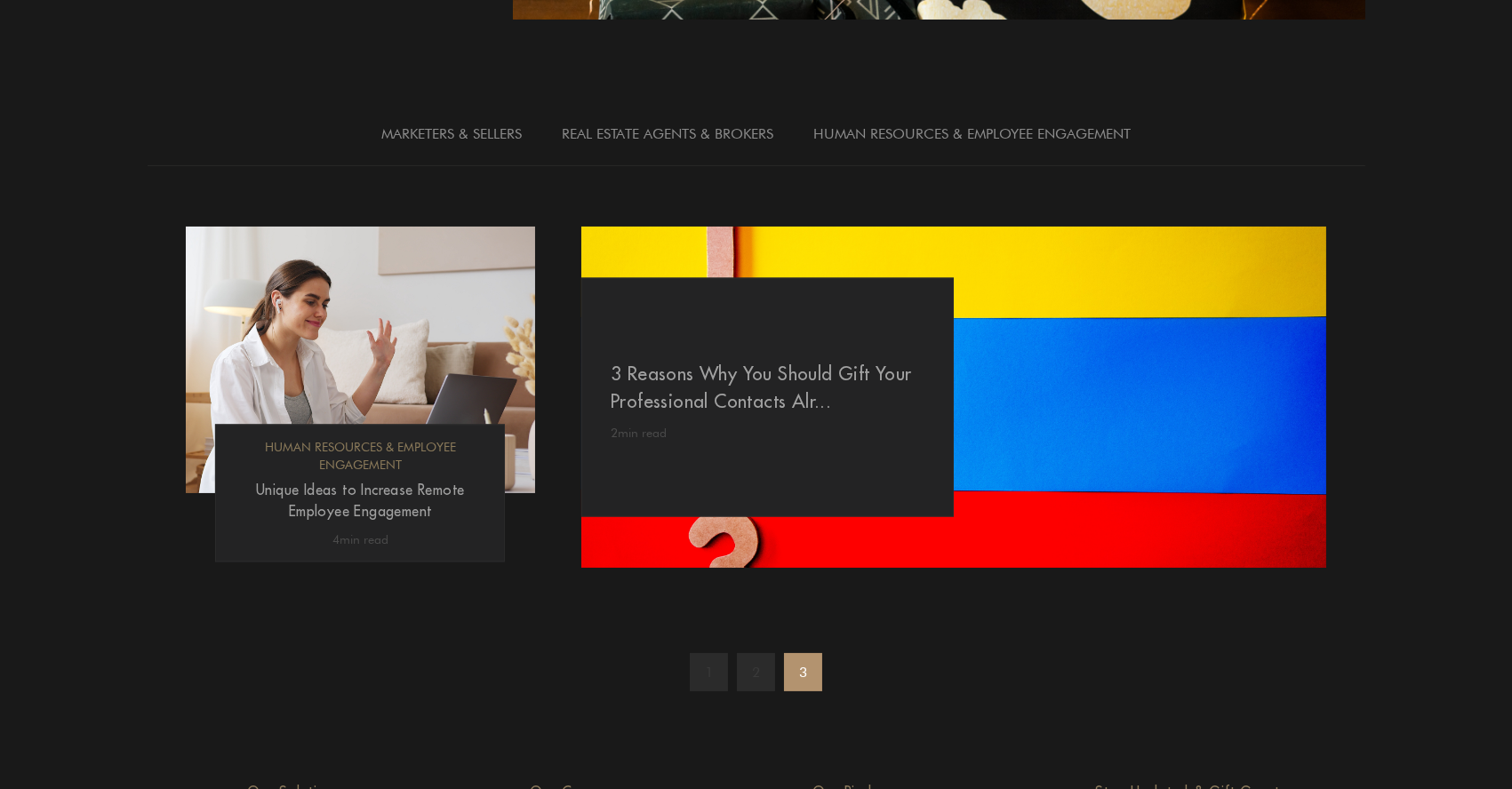 click on "1" at bounding box center (708, 672) 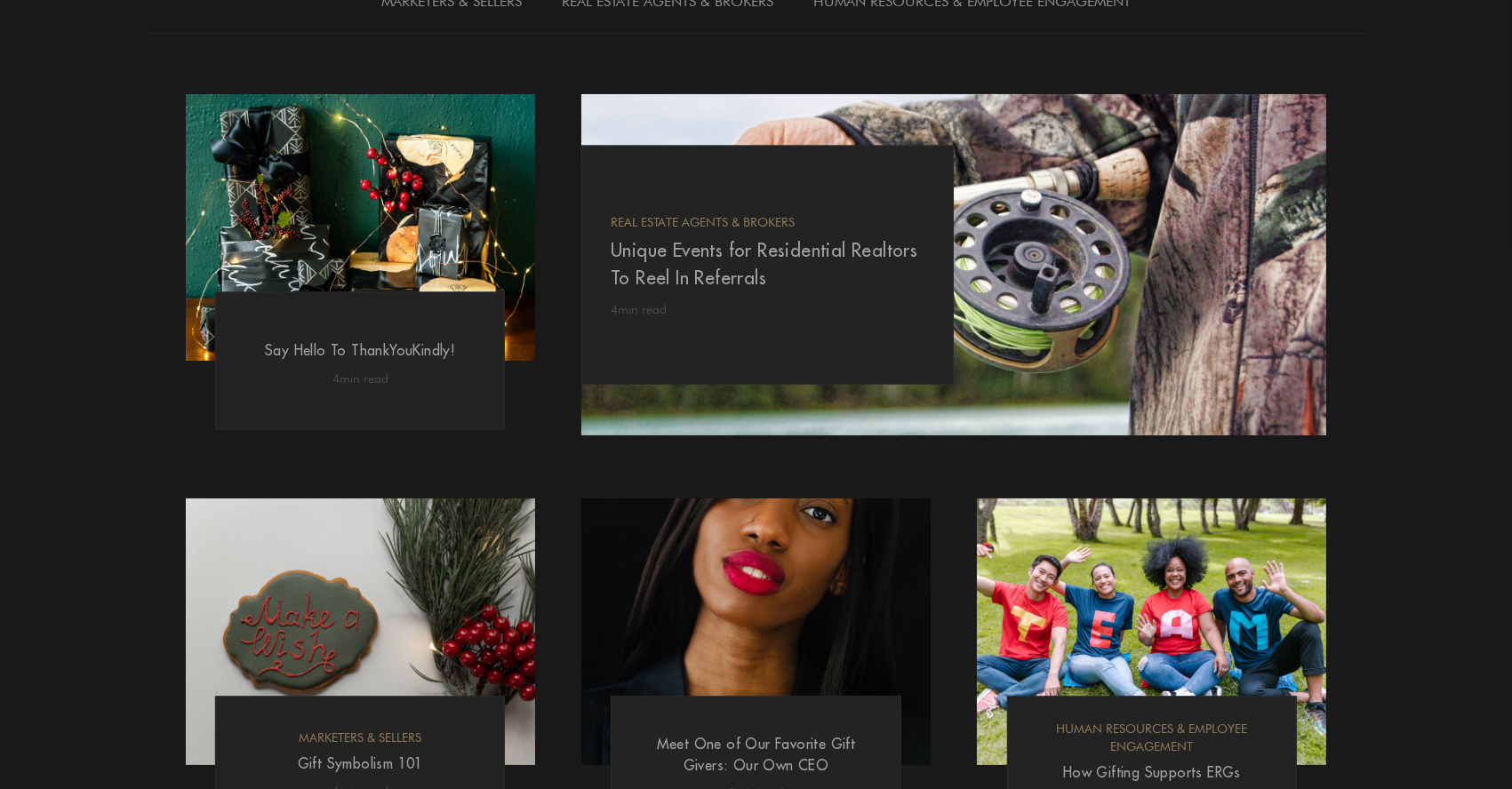 scroll, scrollTop: 653, scrollLeft: 0, axis: vertical 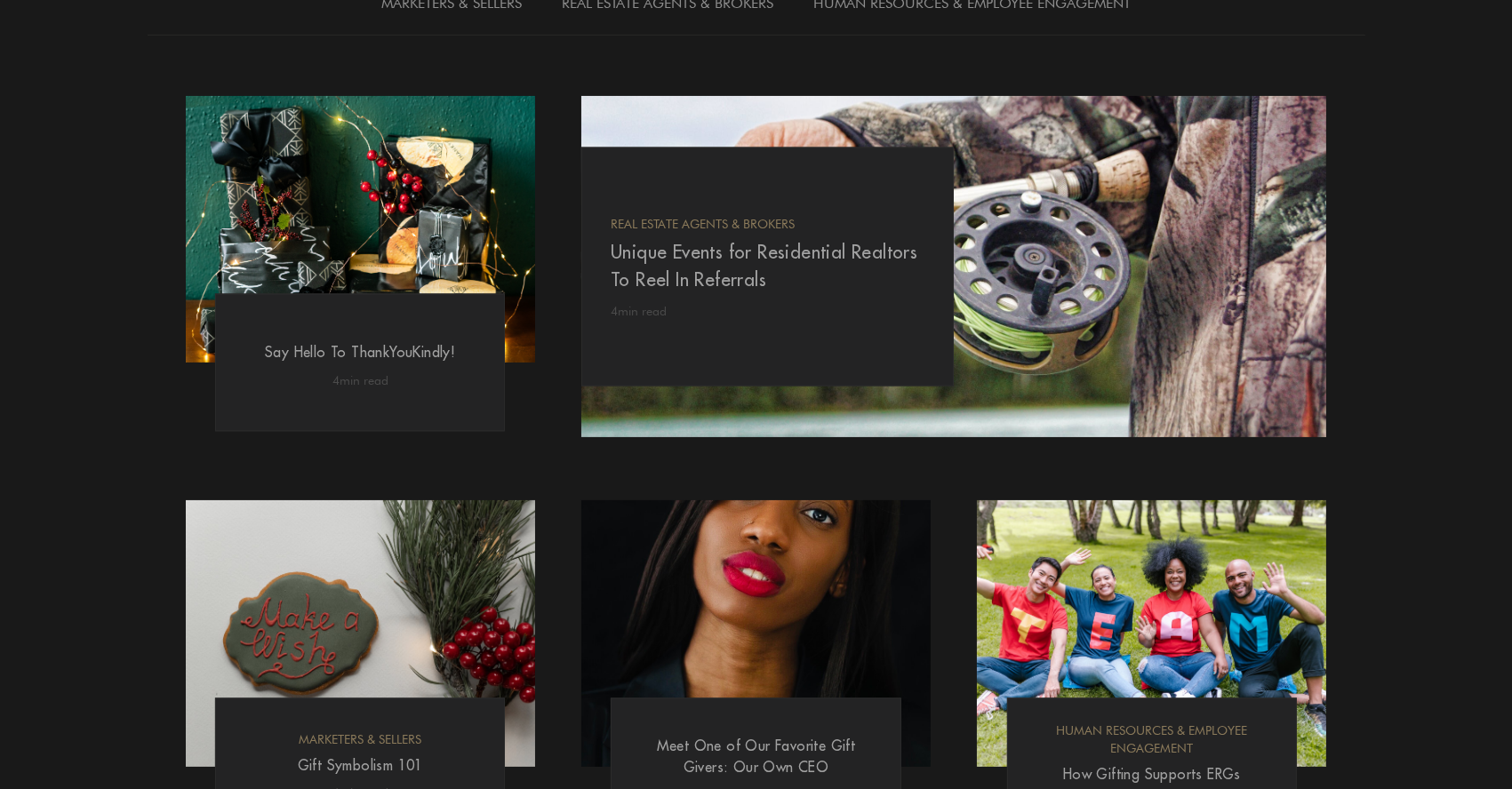 click on "Real Estate Agents & Brokers  Unique Events for Residential Realtors To Reel In Referrals 4  min read" at bounding box center [767, 267] 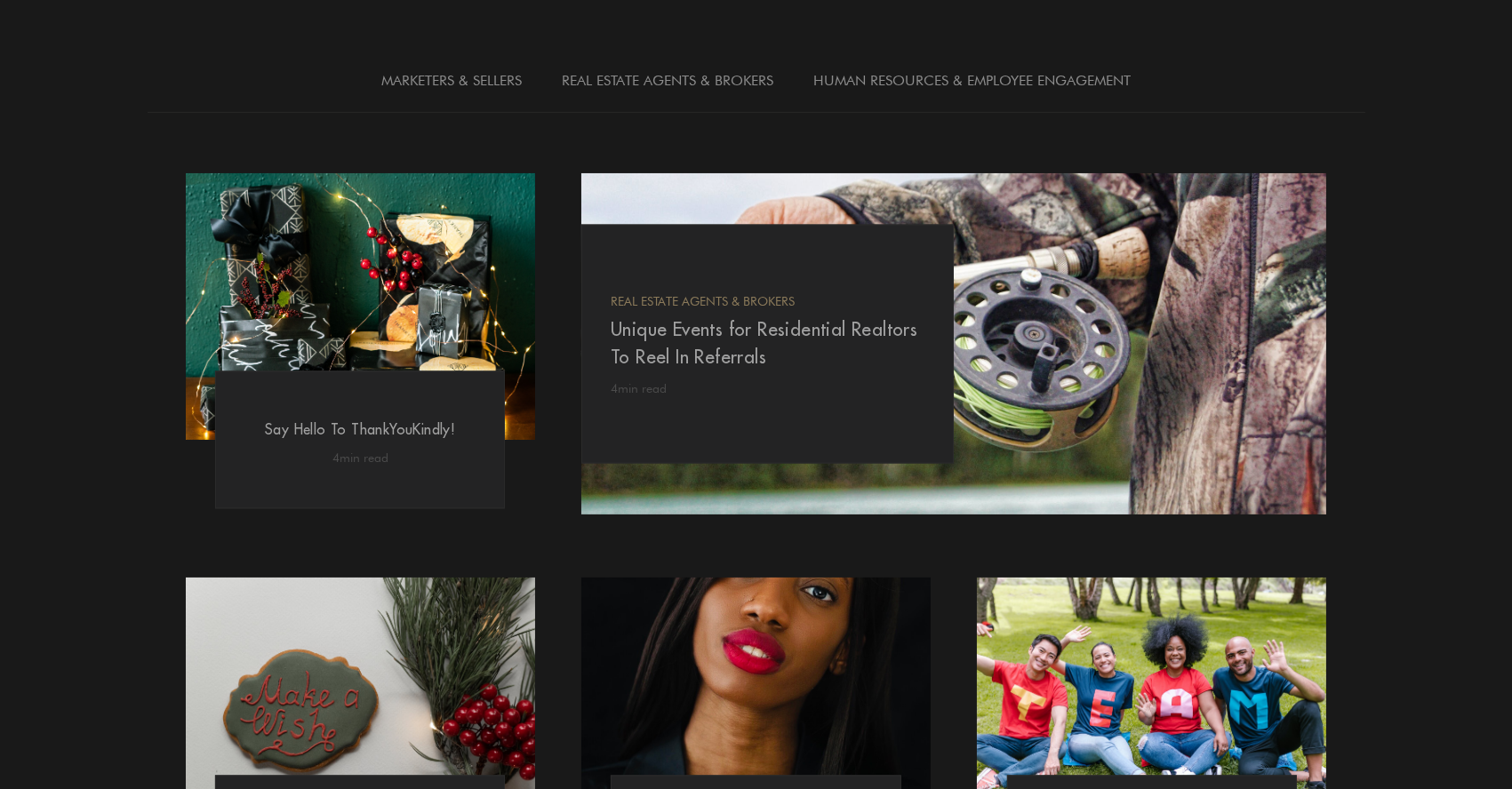 scroll, scrollTop: 570, scrollLeft: 0, axis: vertical 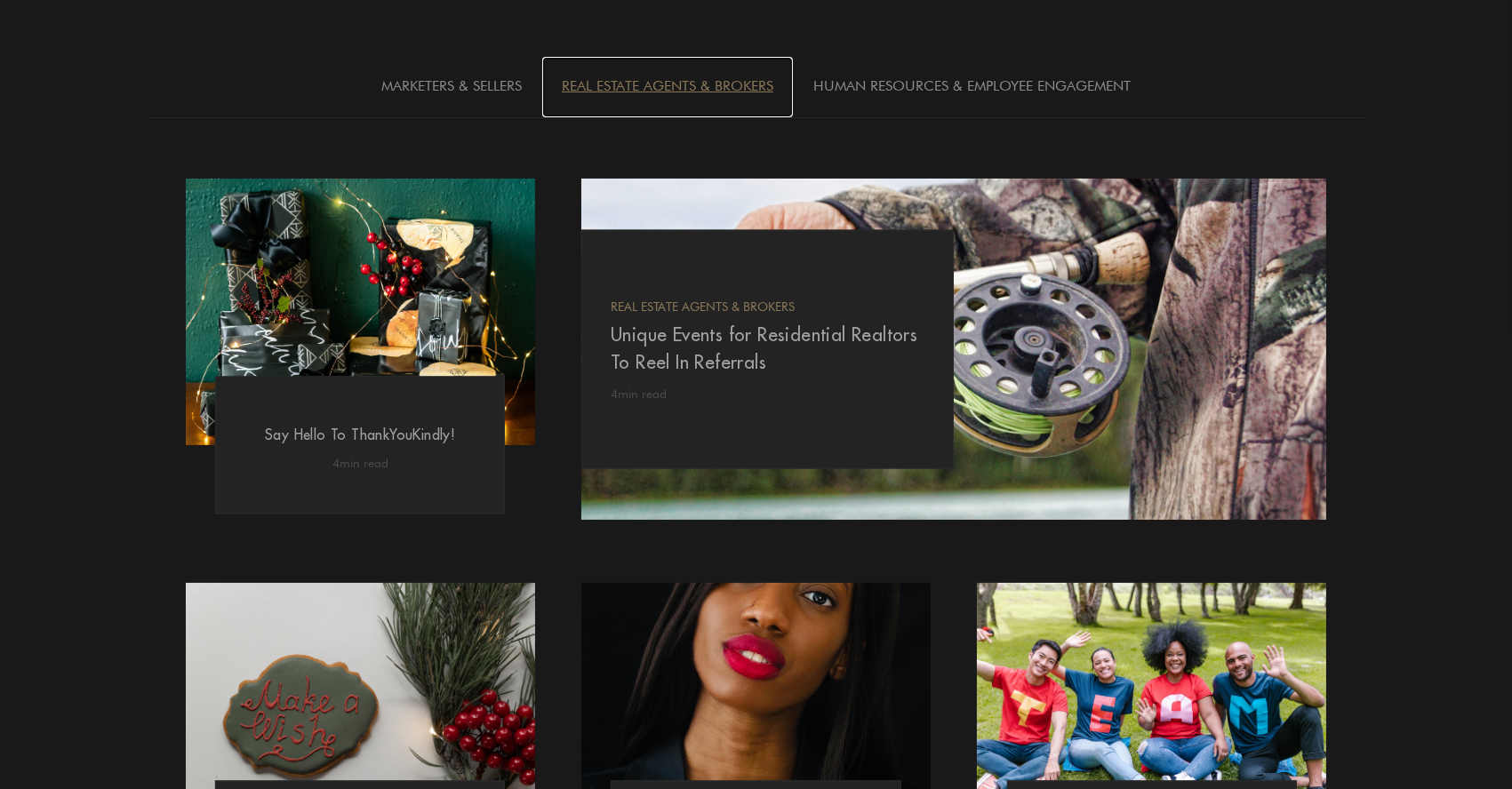 click on "Real Estate Agents & Brokers" at bounding box center [668, 87] 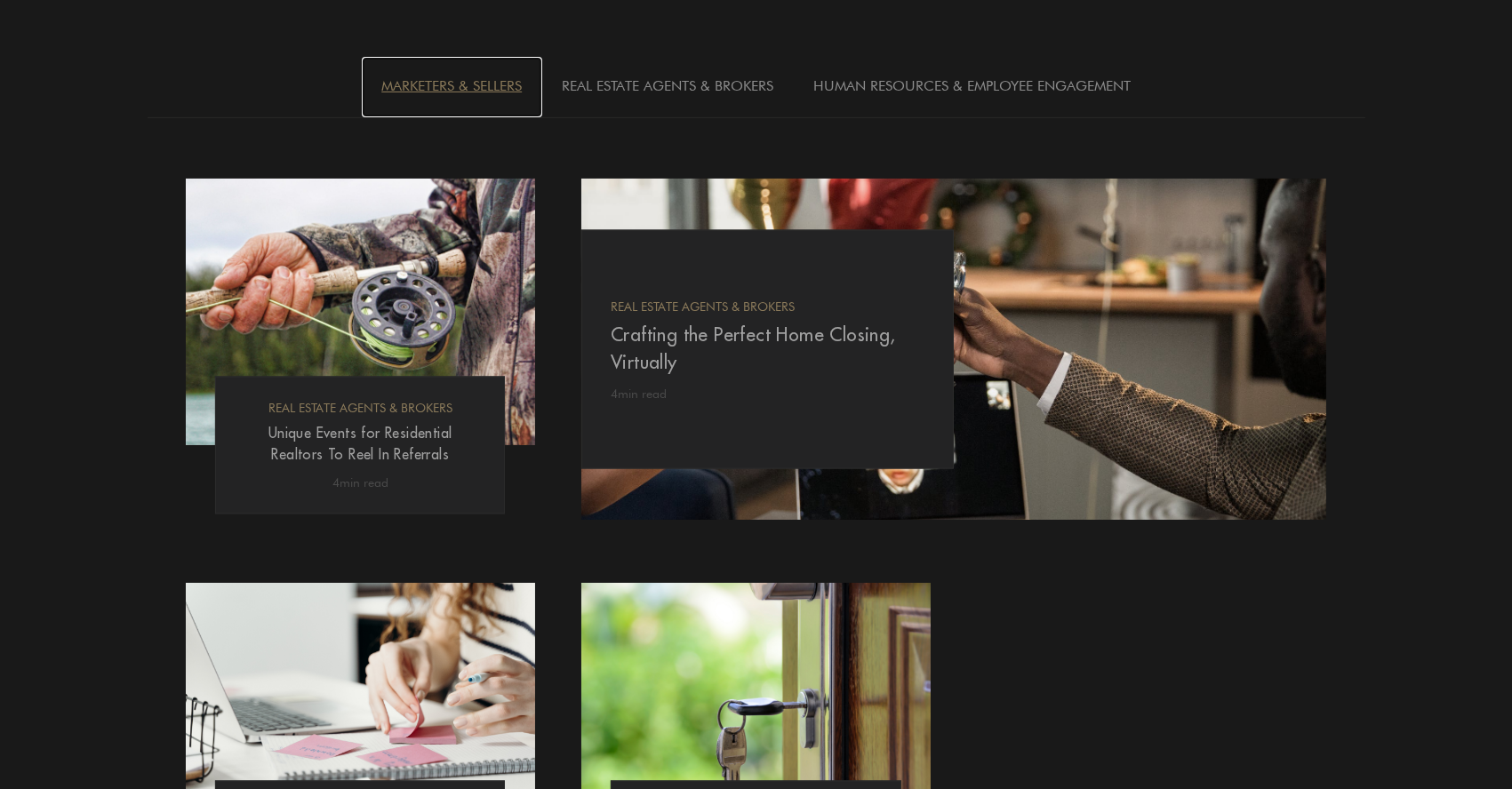 click on "Marketers & Sellers" at bounding box center (452, 87) 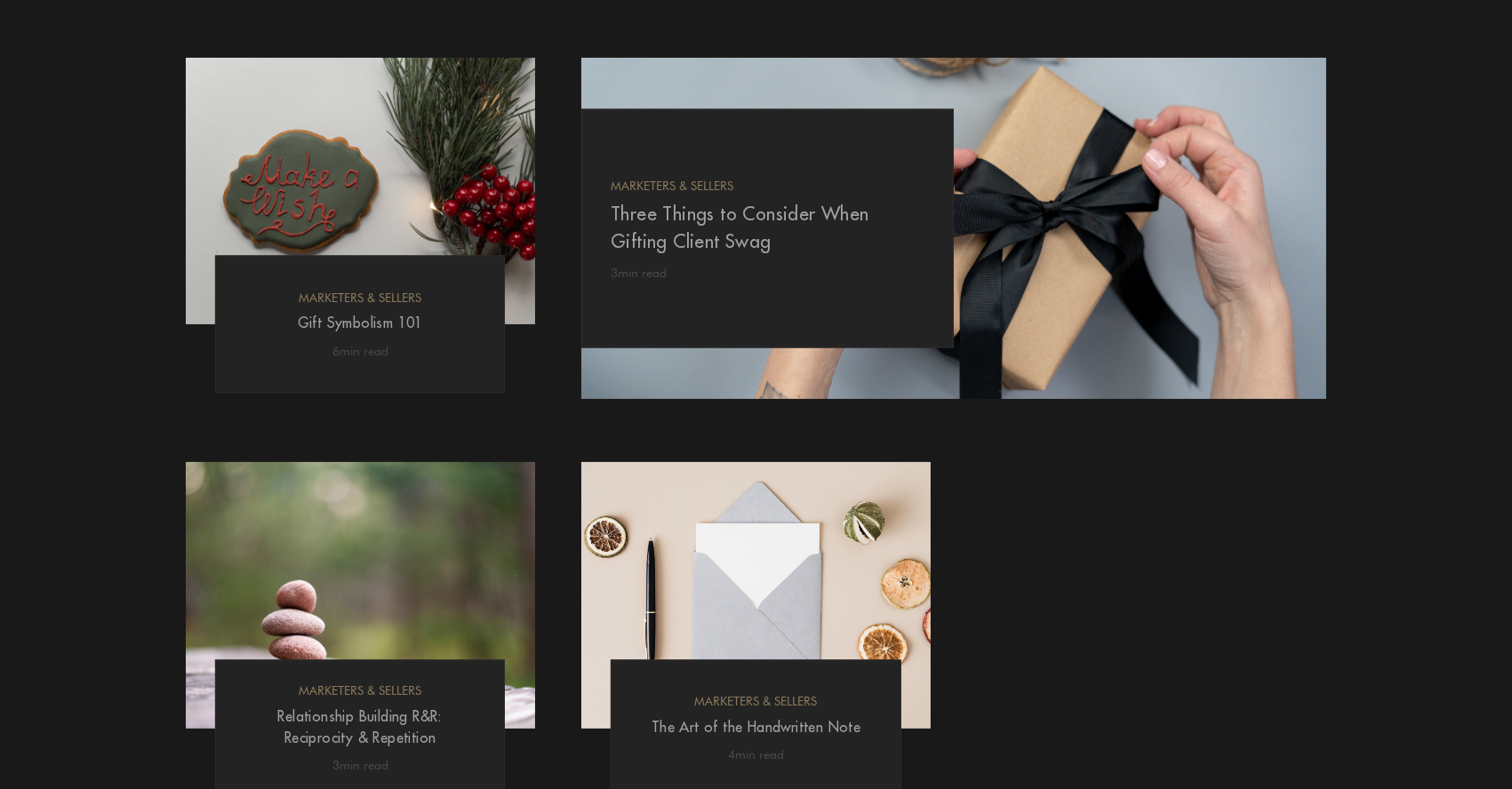 scroll, scrollTop: 695, scrollLeft: 0, axis: vertical 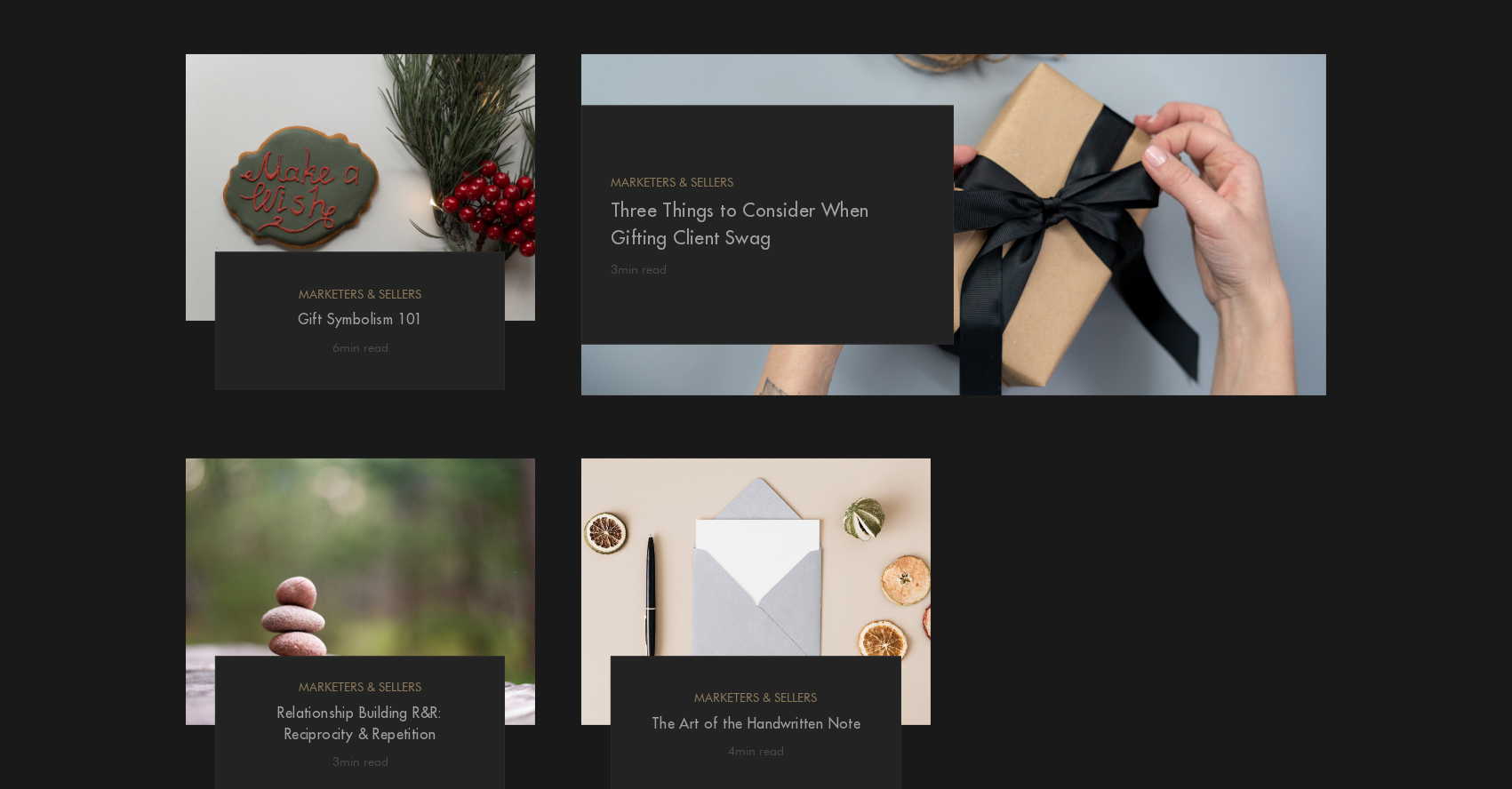click at bounding box center (954, 225) 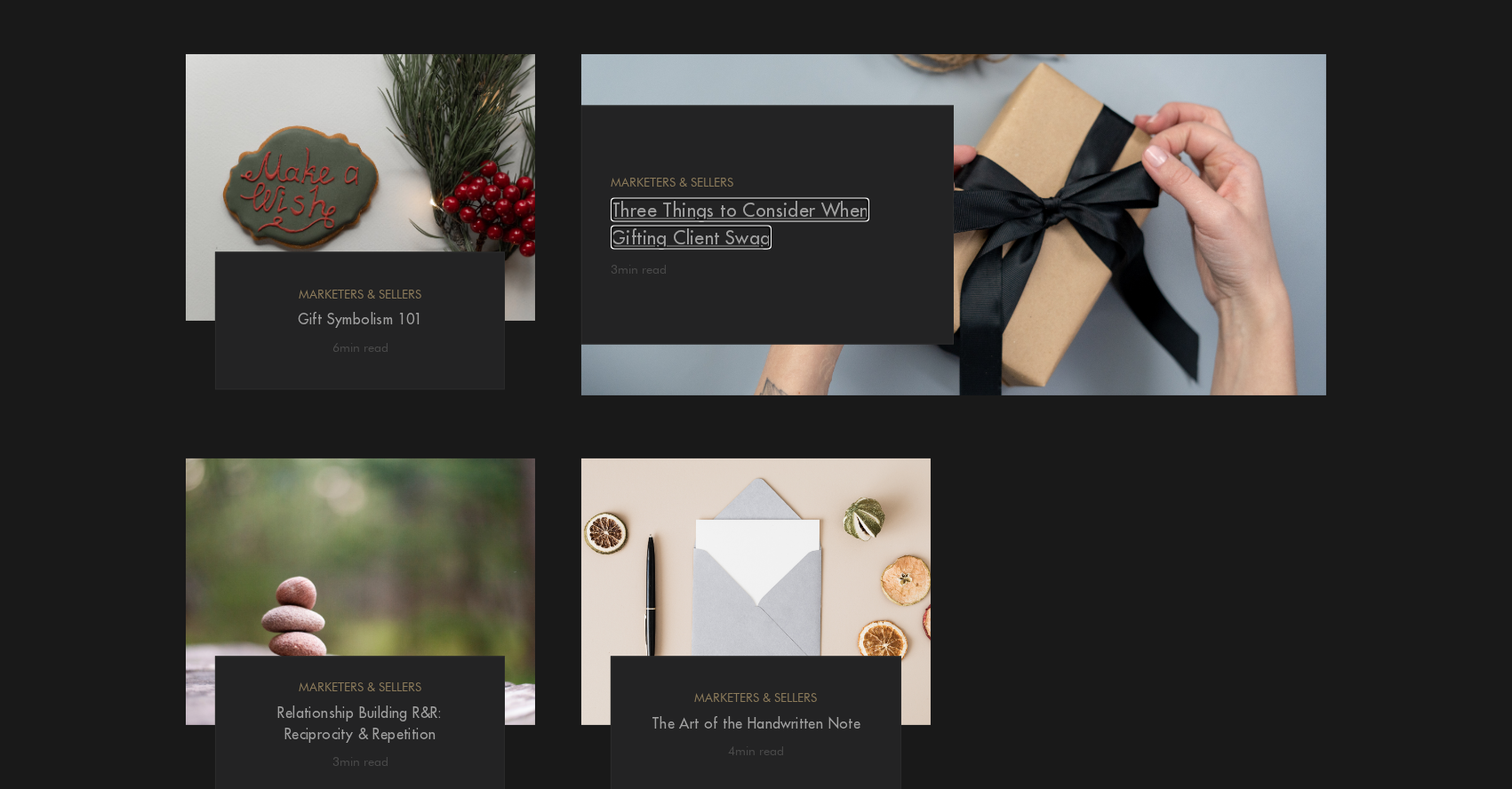 click on "Three Things to Consider When Gifting Client Swag" at bounding box center (740, 224) 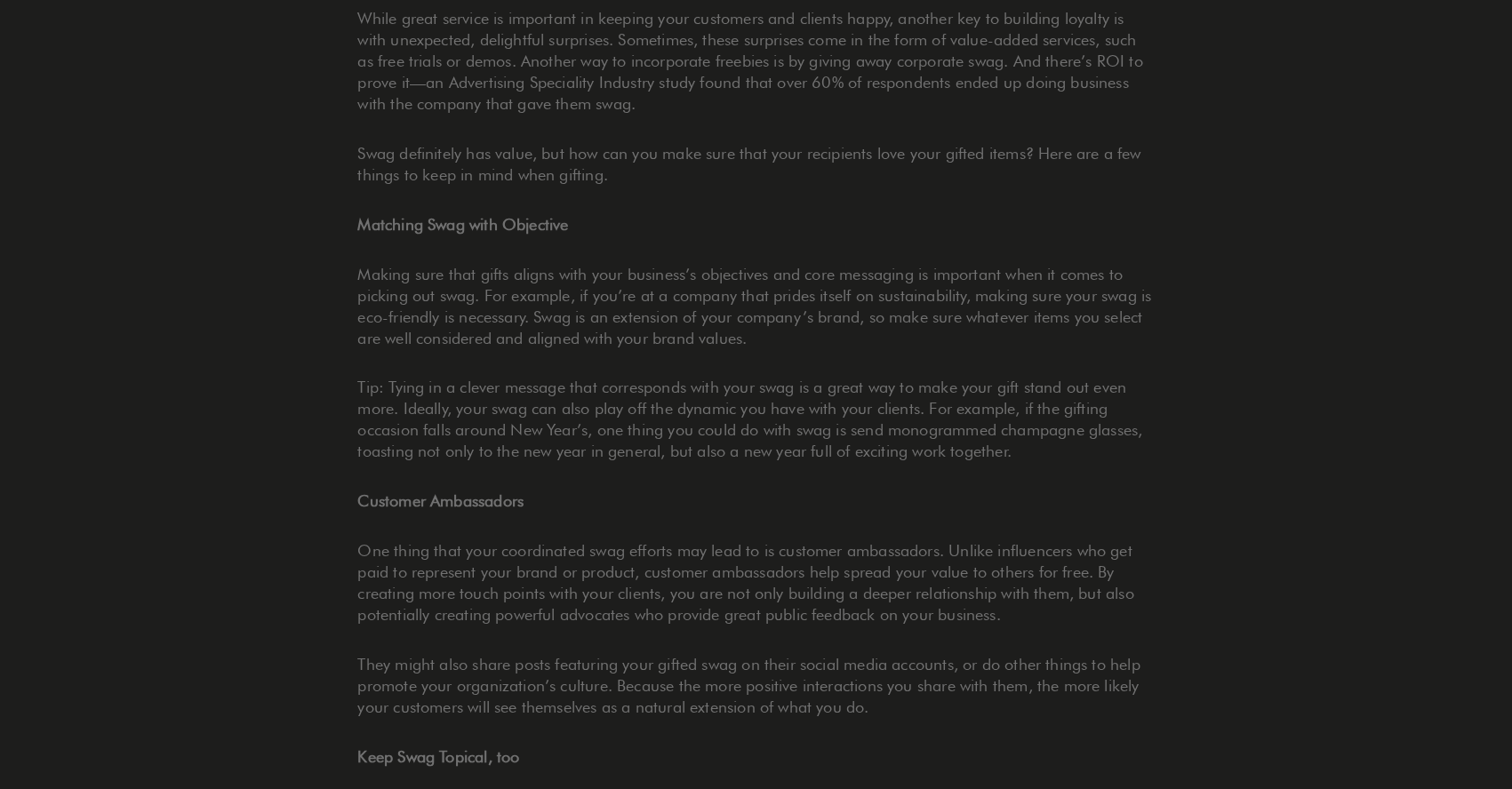 scroll, scrollTop: 0, scrollLeft: 0, axis: both 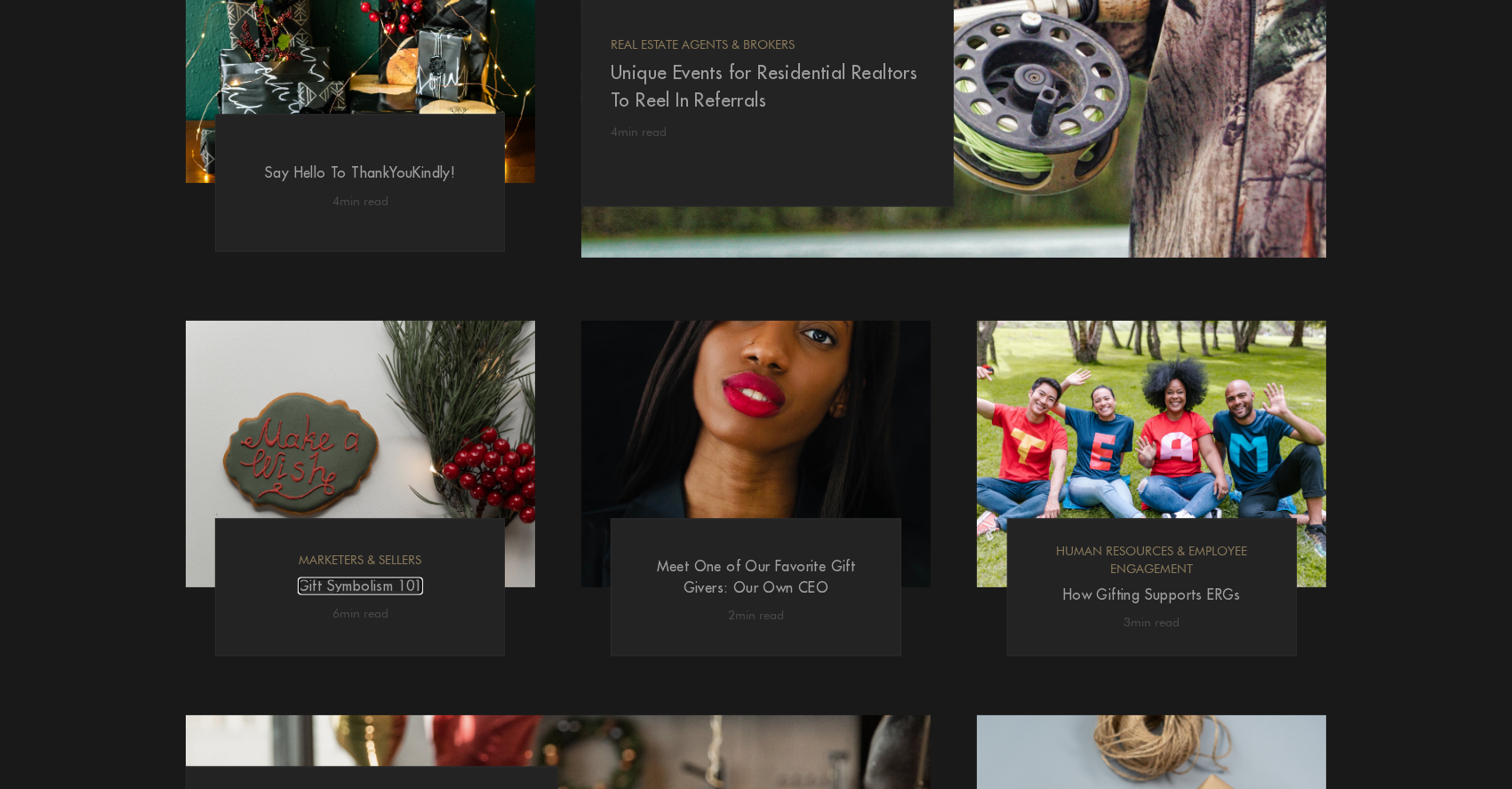 click on "Gift Symbolism 101" at bounding box center [360, 586] 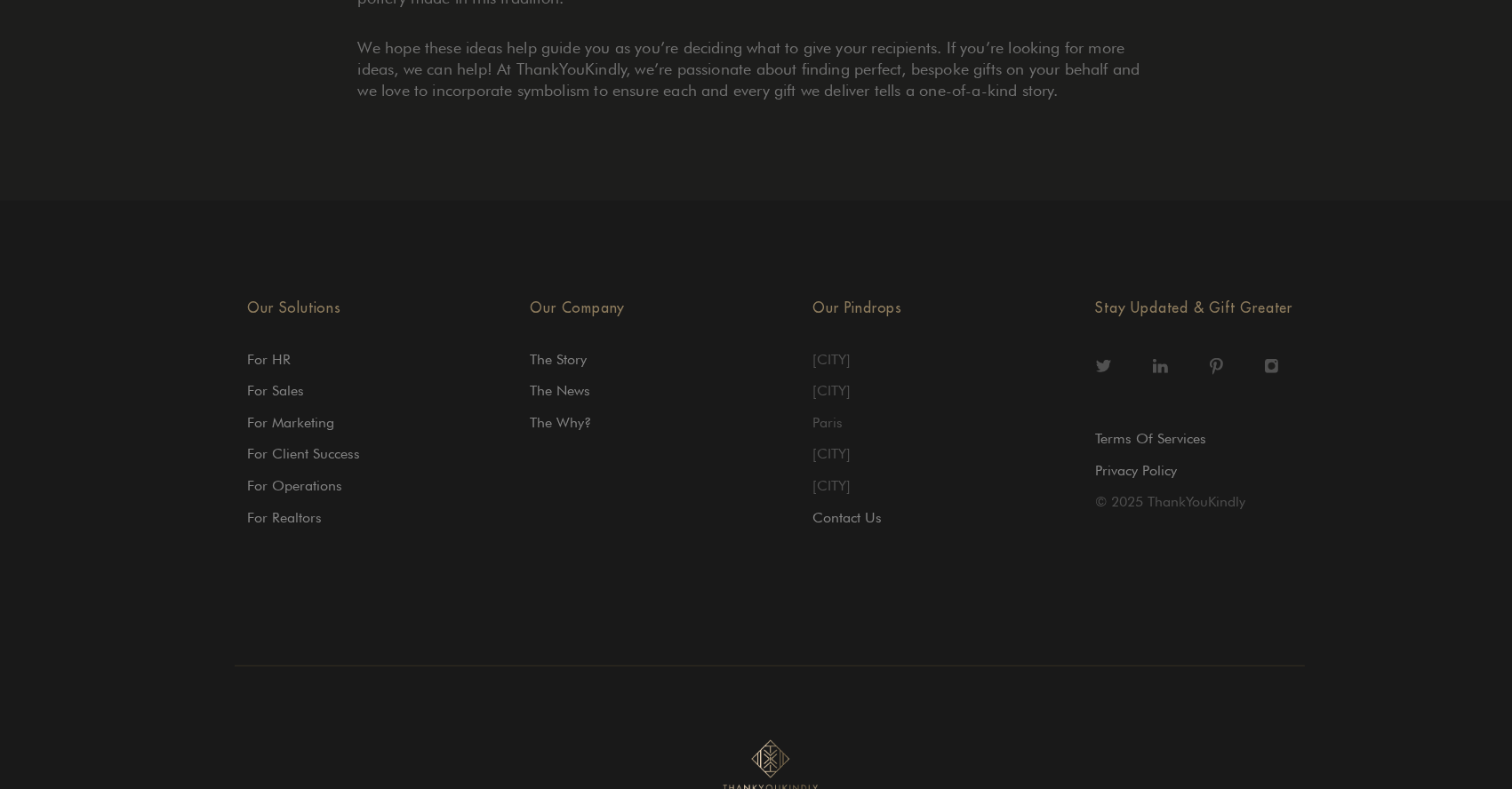 scroll, scrollTop: 2361, scrollLeft: 0, axis: vertical 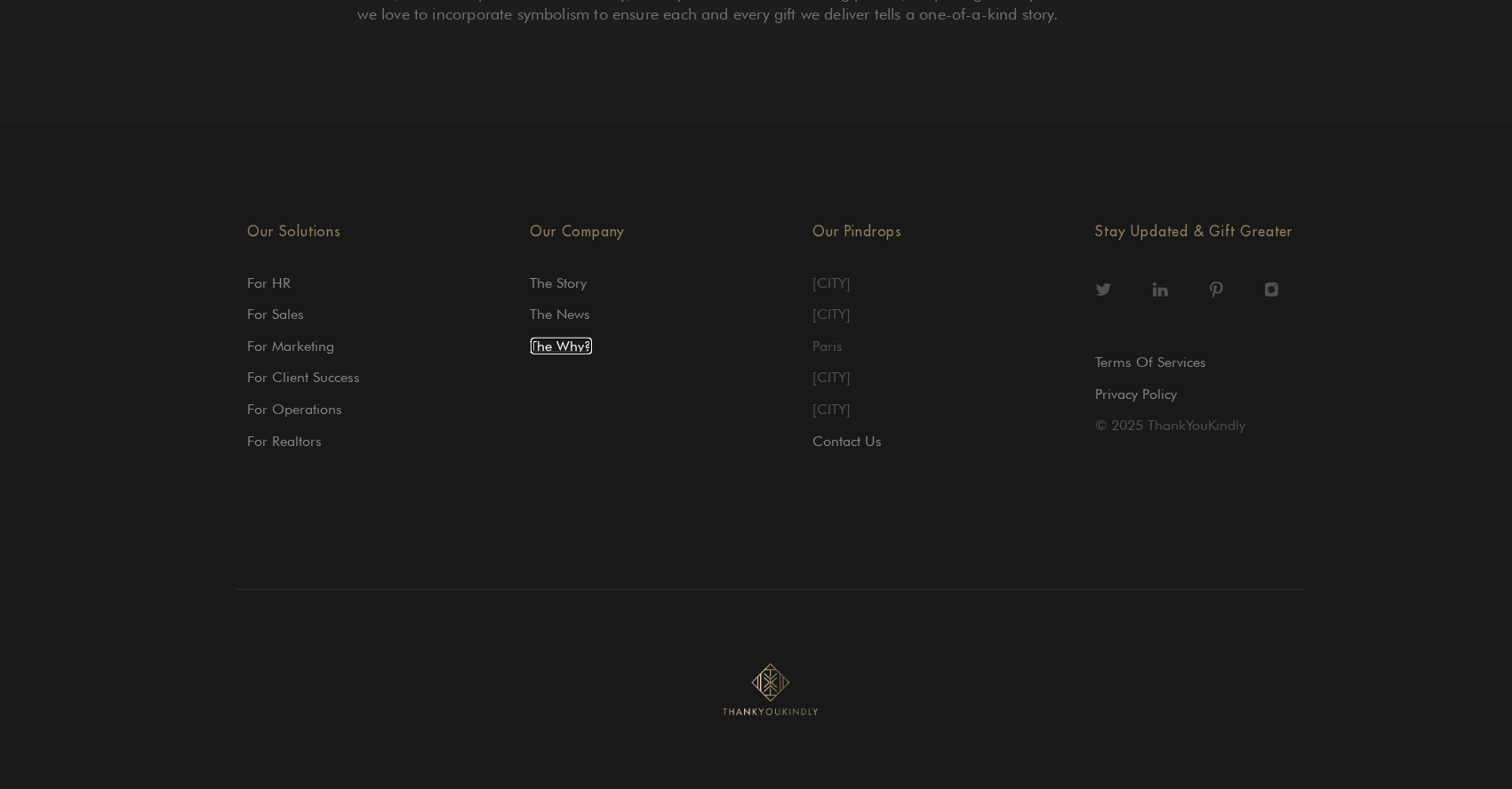 click on "The Why?" at bounding box center [561, 346] 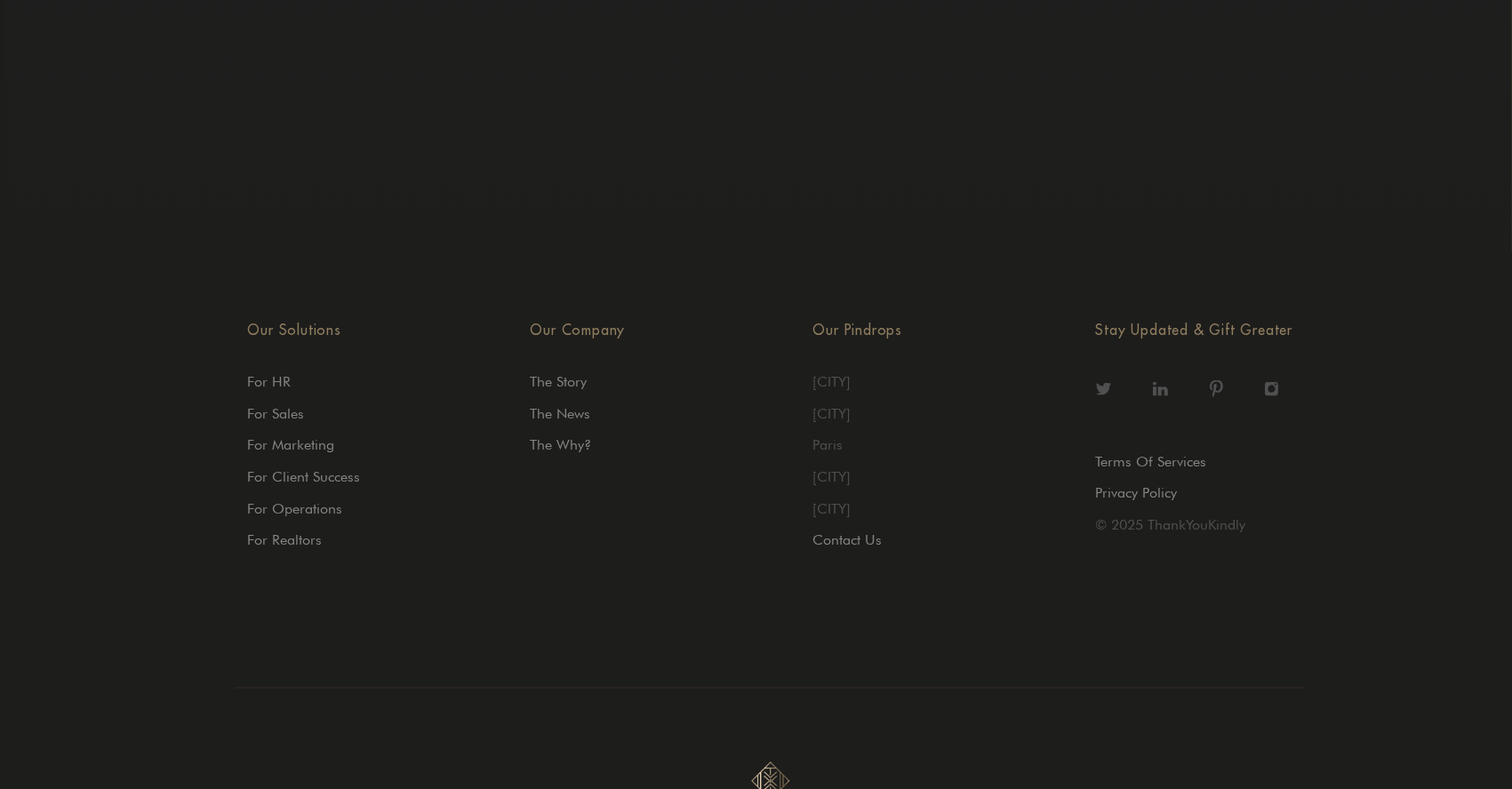 scroll, scrollTop: 5949, scrollLeft: 0, axis: vertical 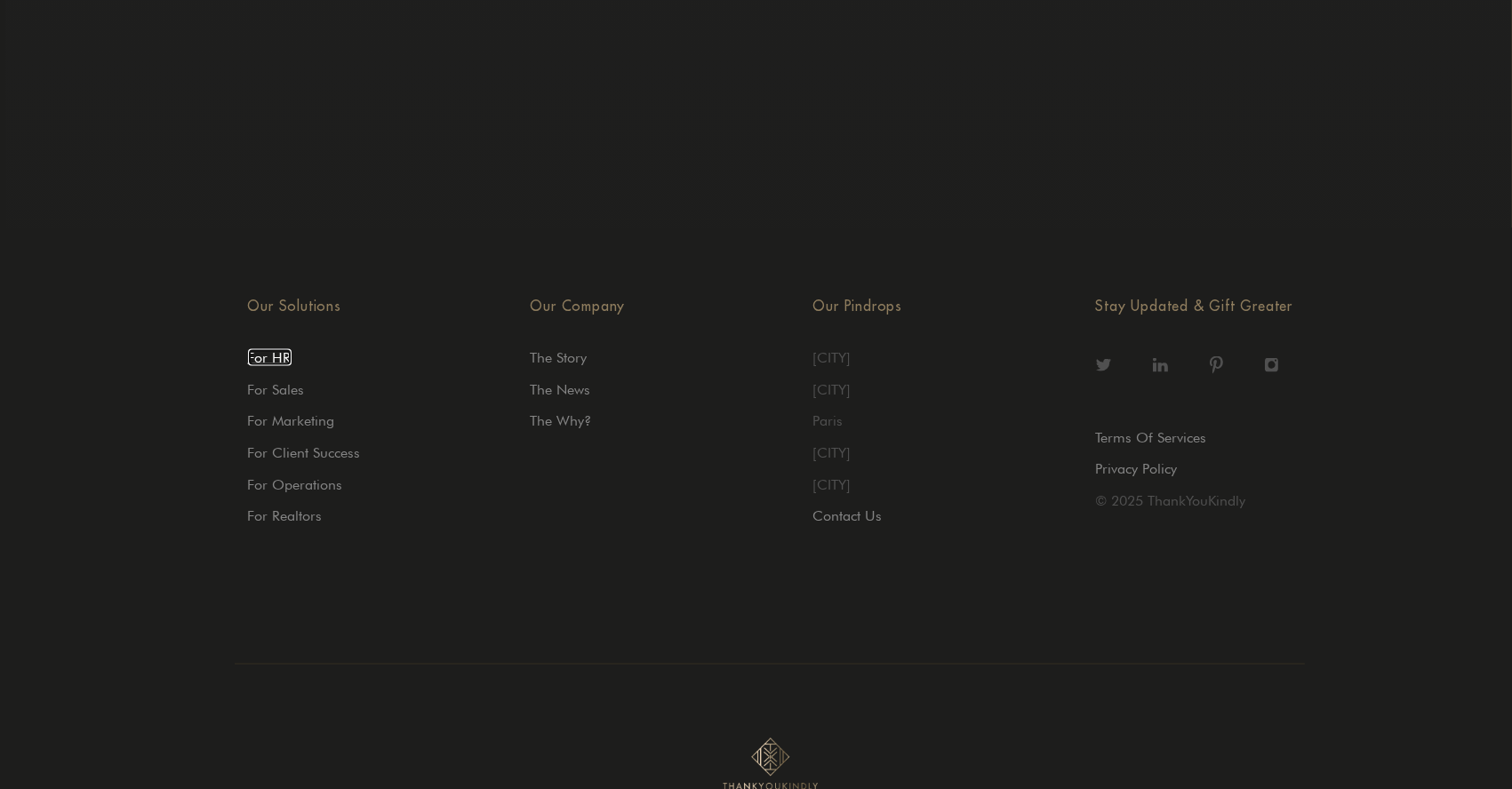 click on "For HR" at bounding box center (269, 357) 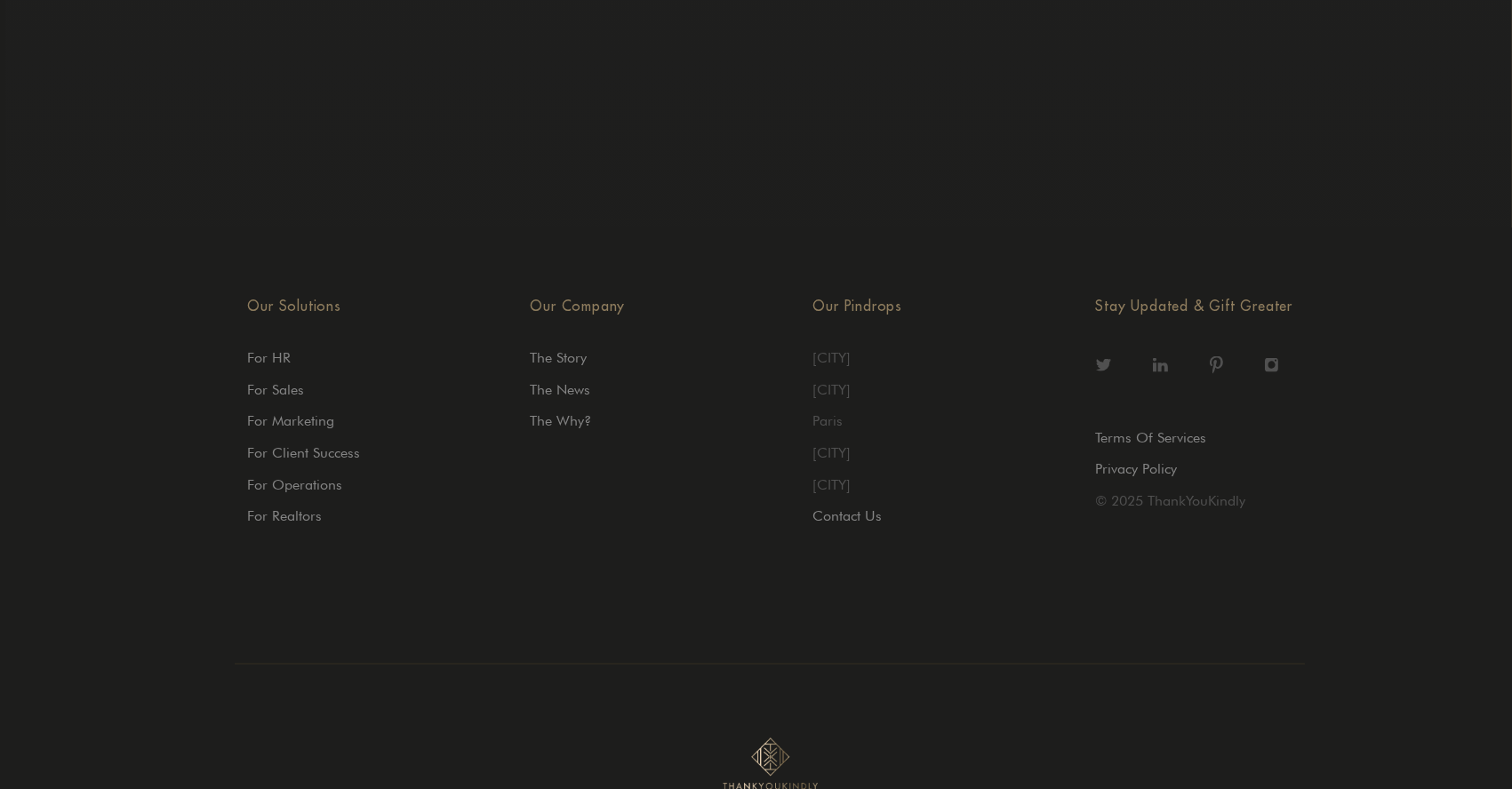 click on "[CITY]" at bounding box center [389, 485] 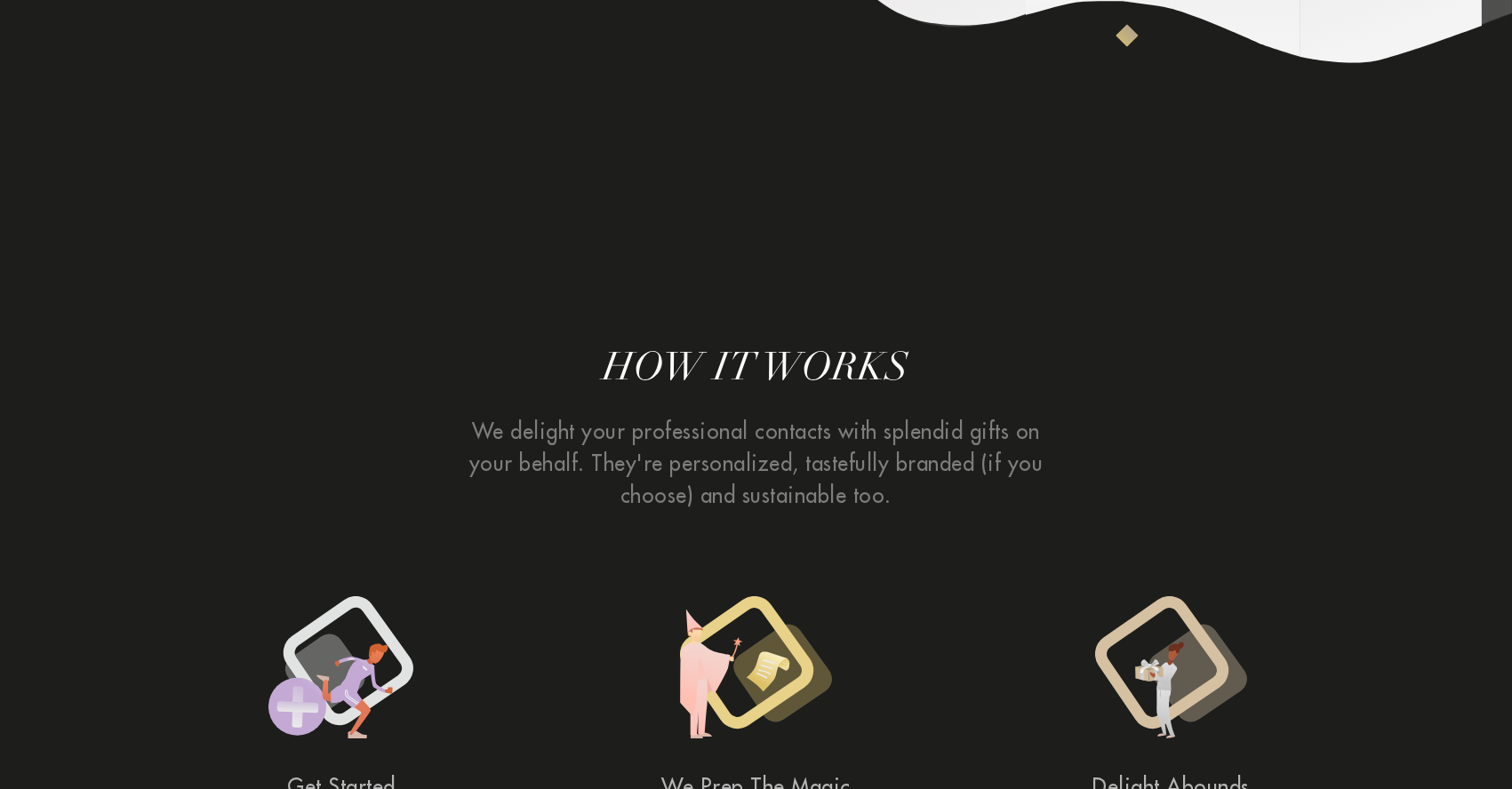 scroll, scrollTop: 0, scrollLeft: 0, axis: both 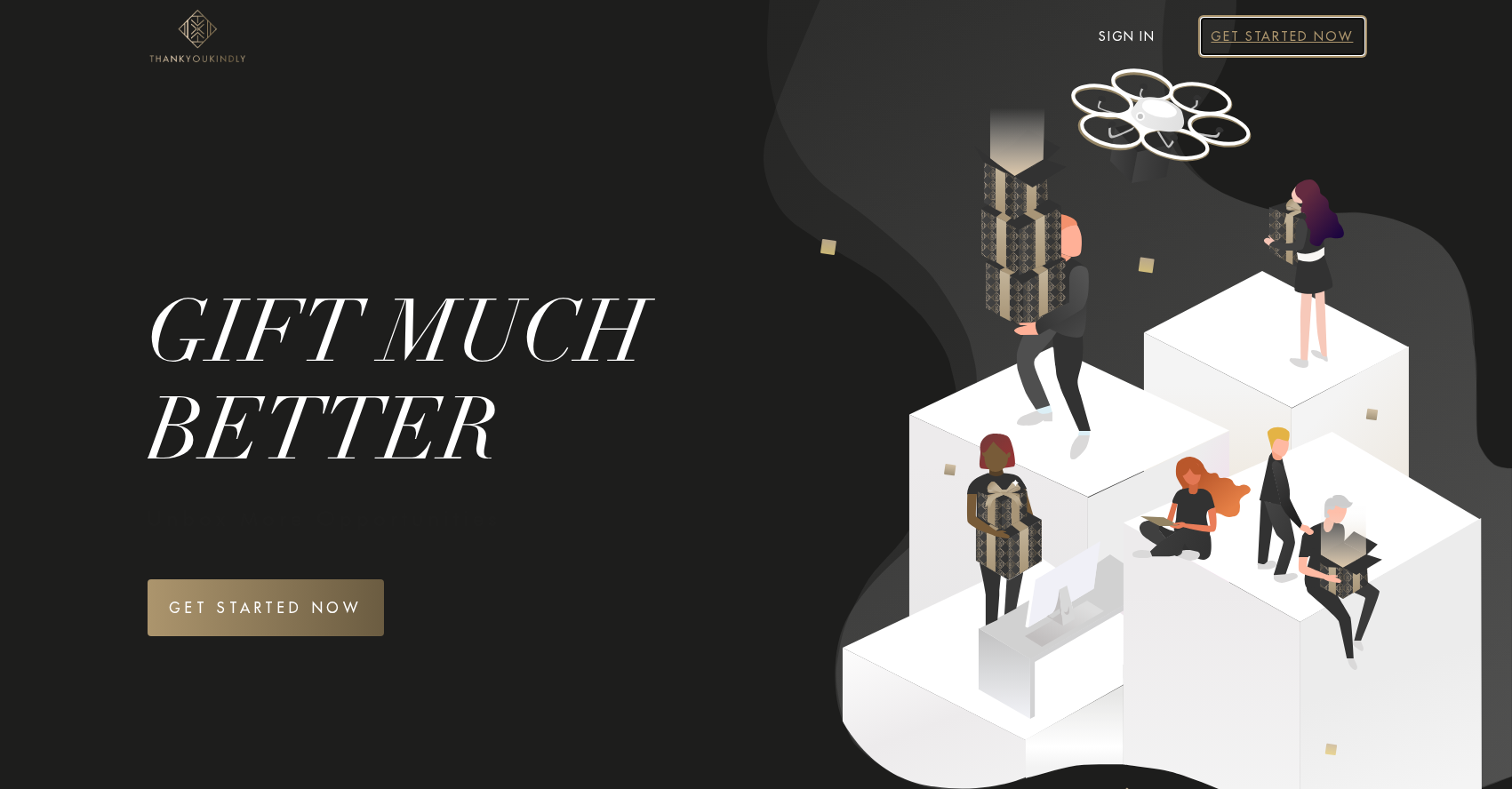 click on "Get Started Now" at bounding box center [1283, 36] 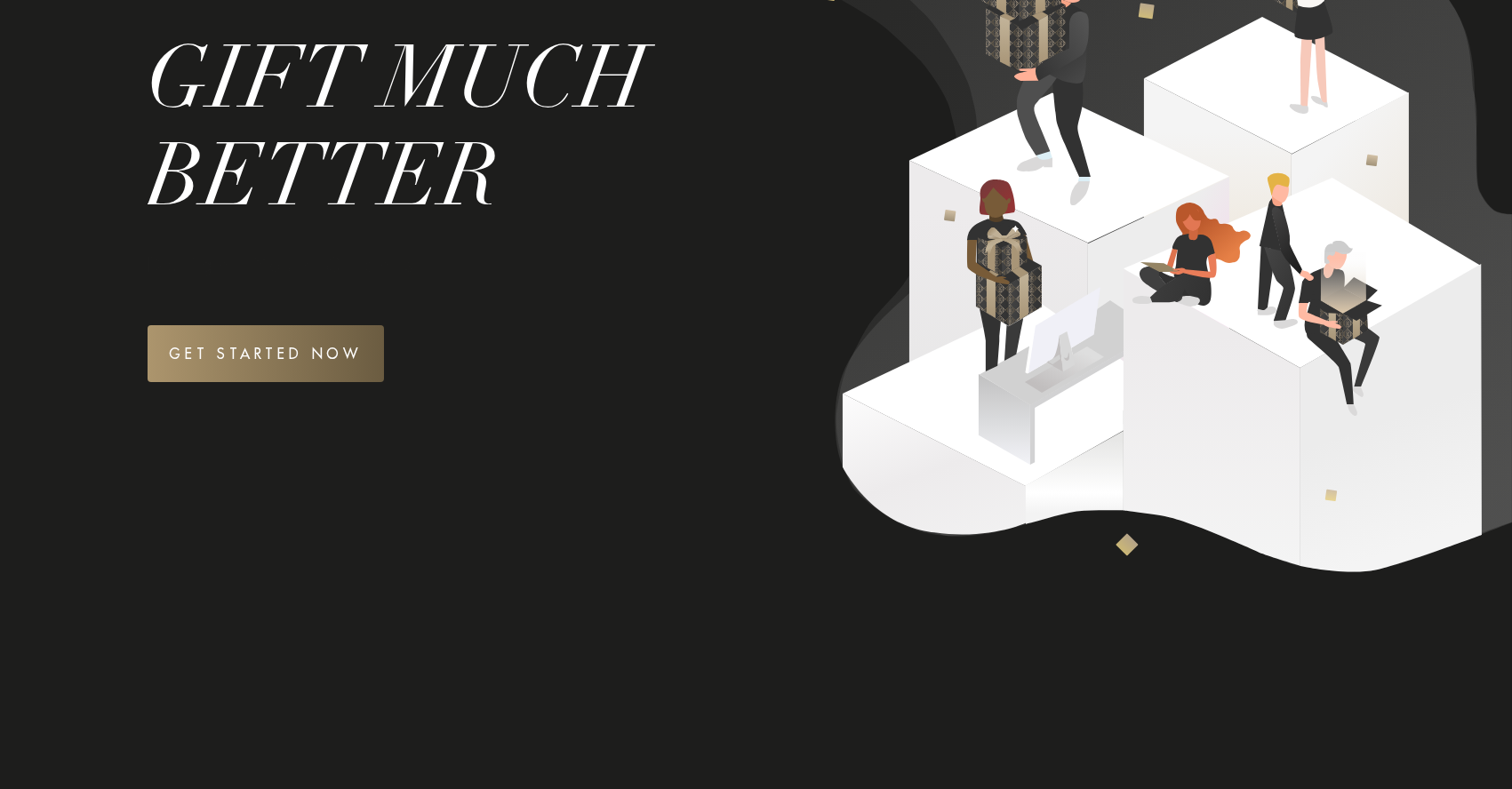 scroll, scrollTop: 0, scrollLeft: 0, axis: both 